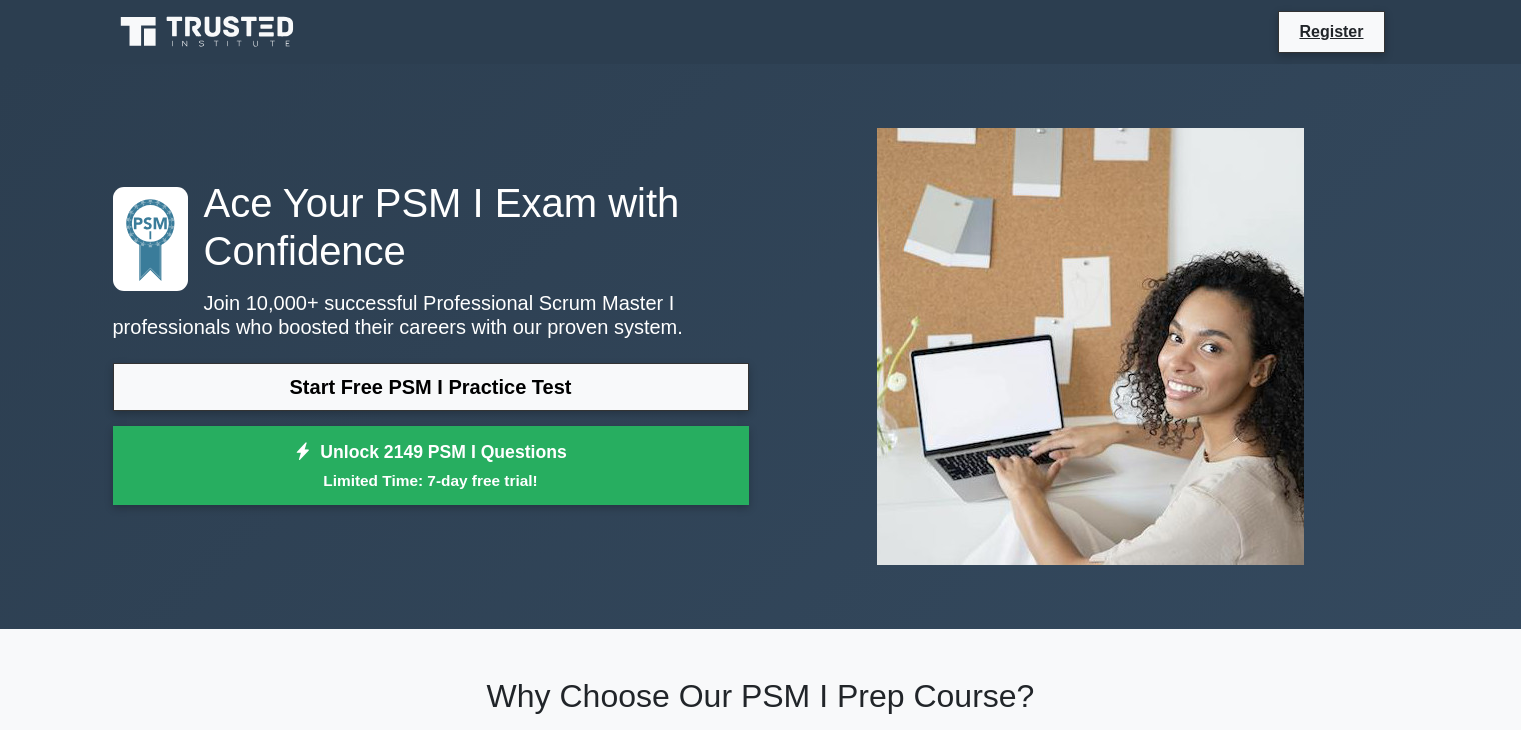 scroll, scrollTop: 0, scrollLeft: 0, axis: both 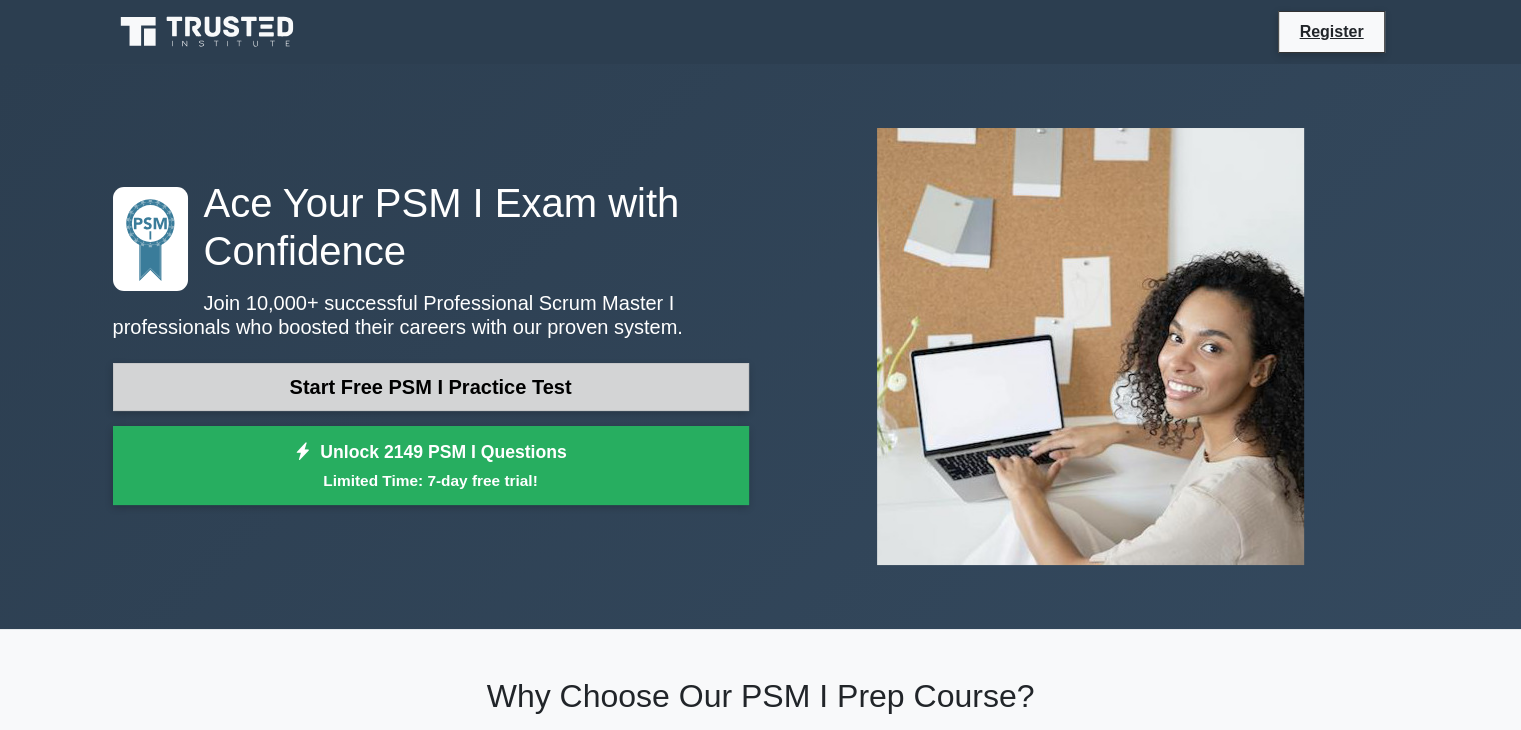 click on "Start Free PSM I Practice Test" at bounding box center (431, 387) 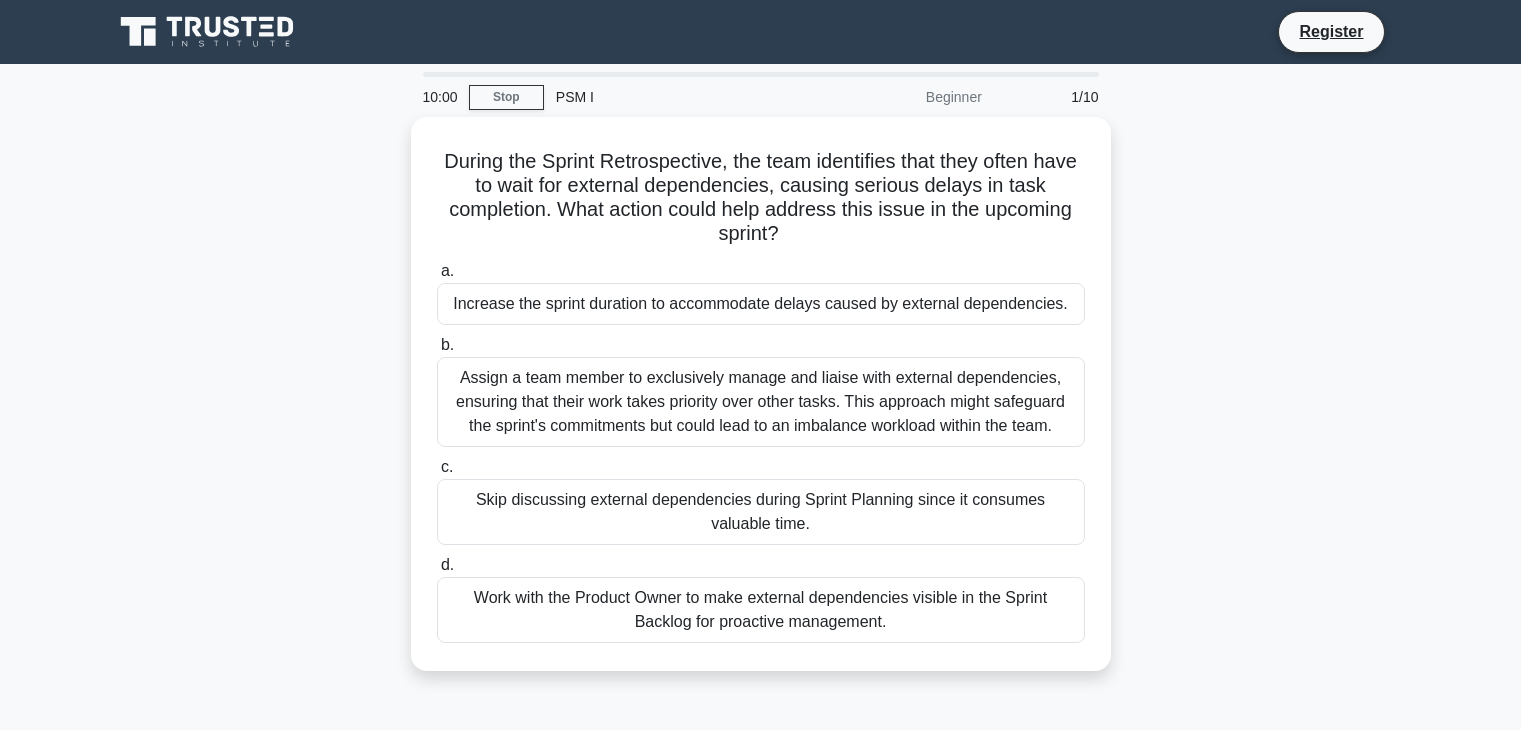 scroll, scrollTop: 0, scrollLeft: 0, axis: both 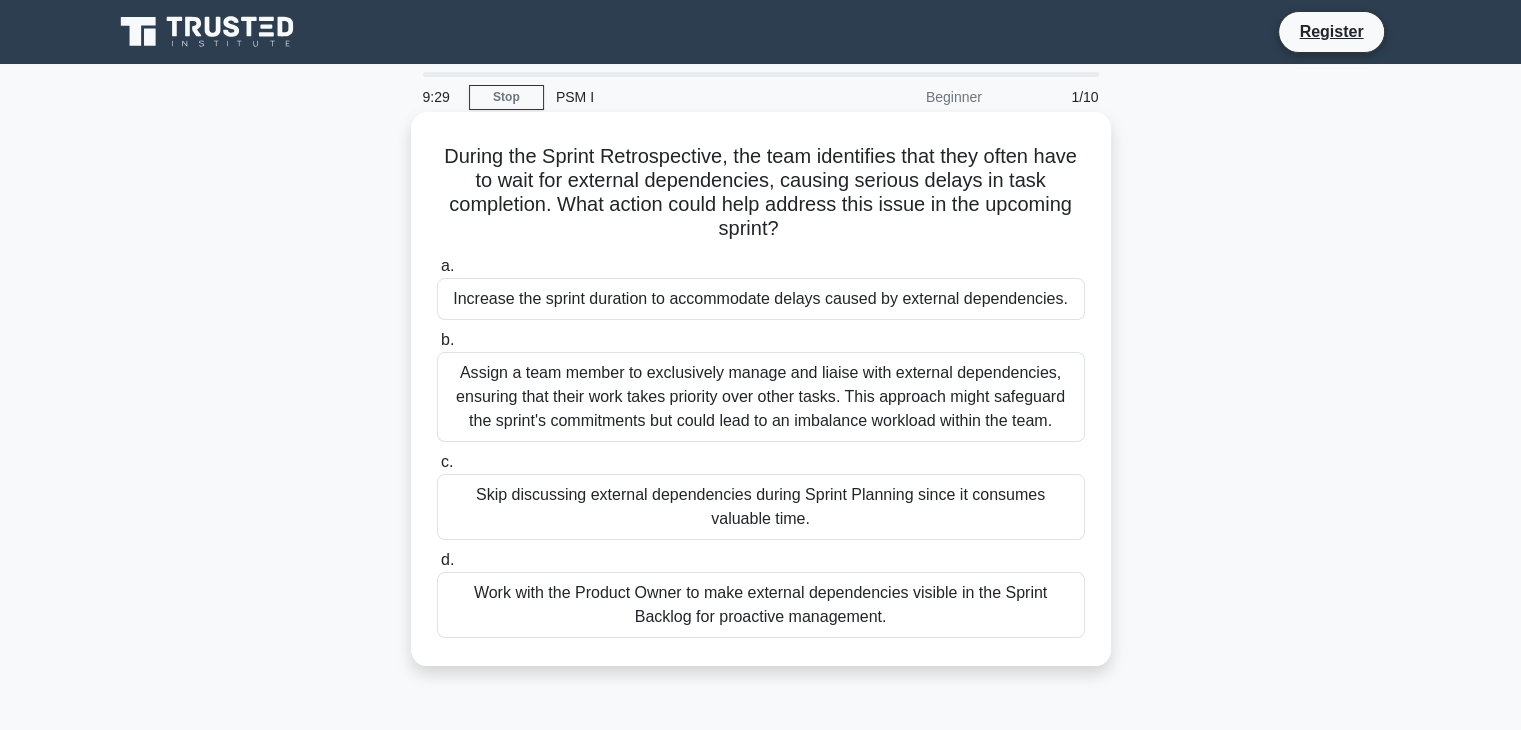click on "Work with the Product Owner to make external dependencies visible in the Sprint Backlog for proactive management." at bounding box center (761, 605) 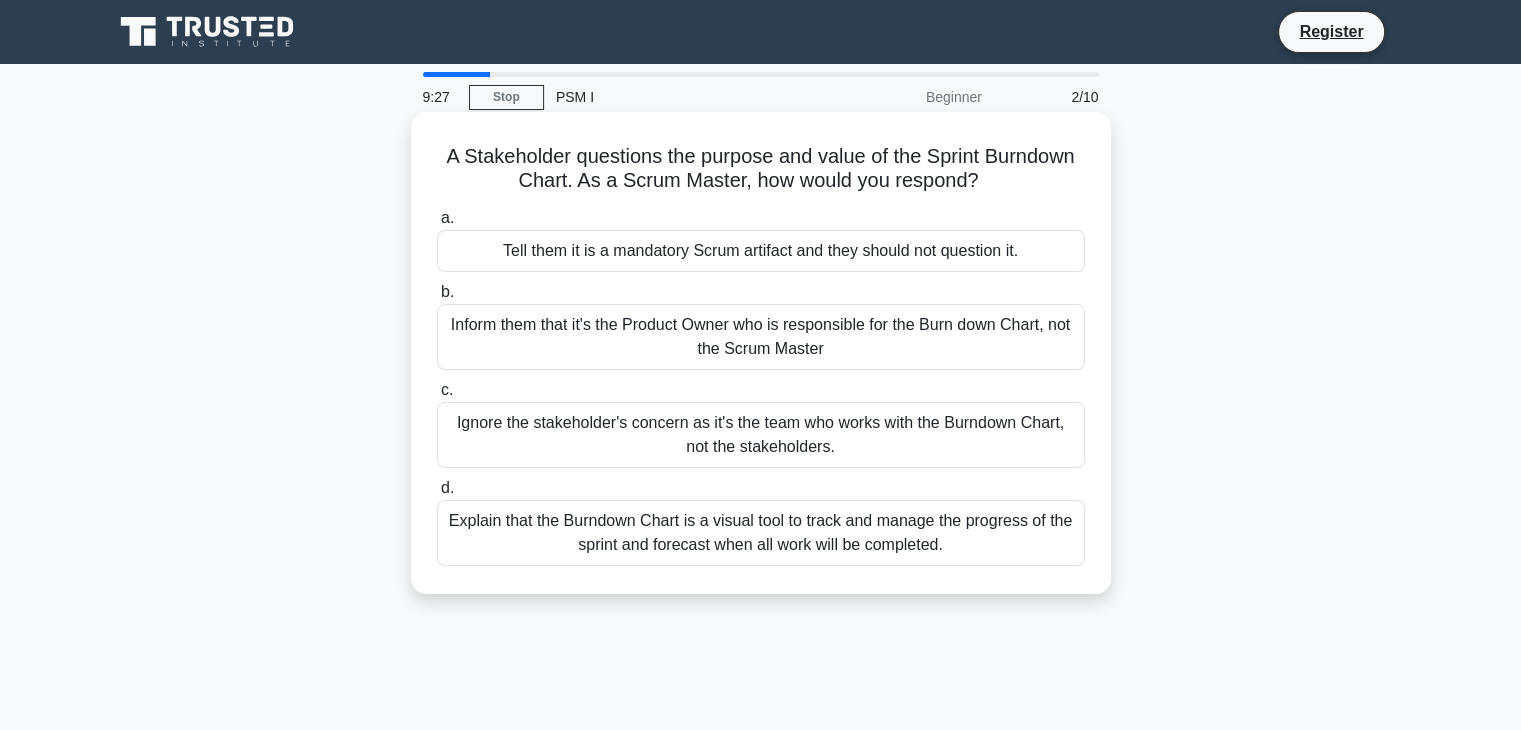click on "Explain that the Burndown Chart is a visual tool to track and manage the progress of the sprint and forecast when all work will be completed." at bounding box center [761, 533] 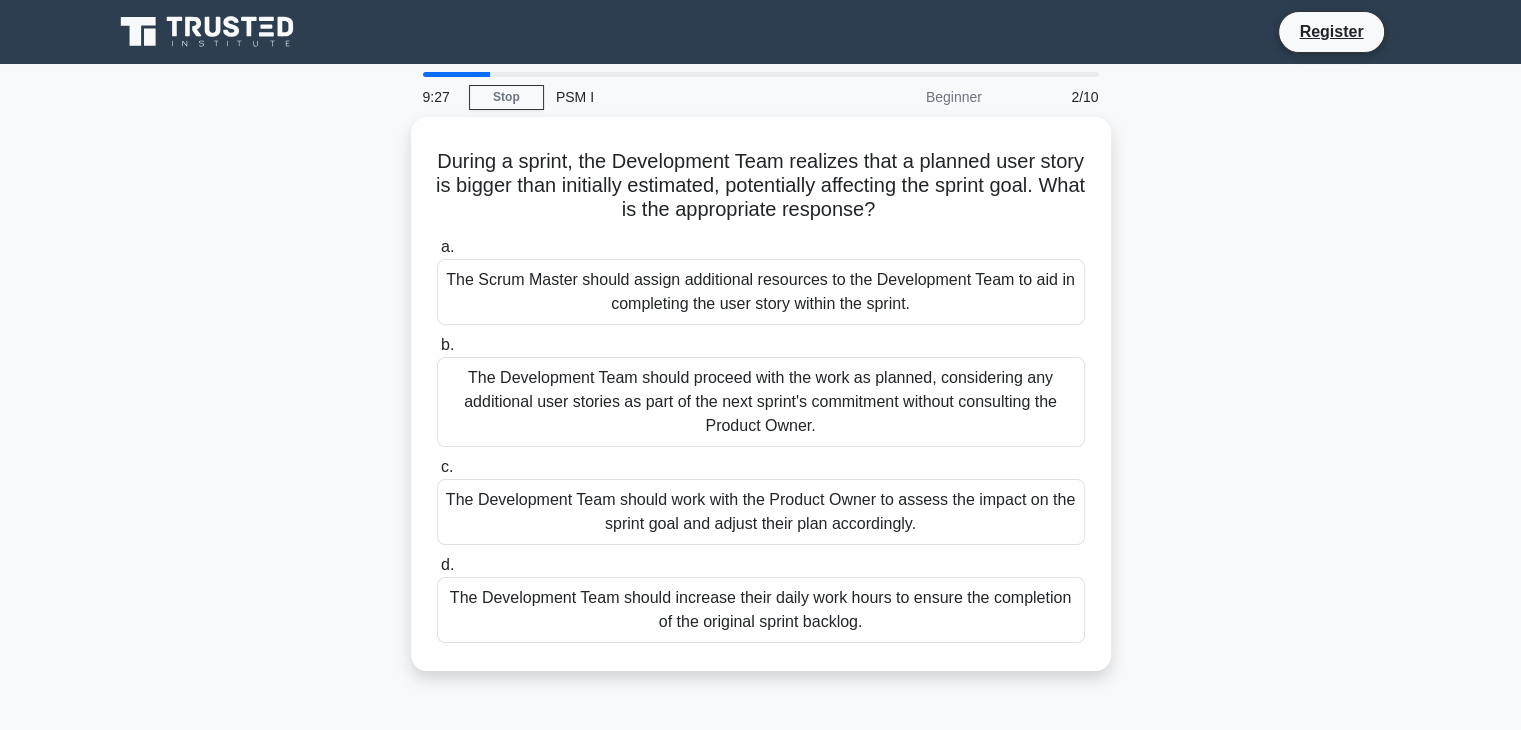 click on "The Development Team should work with the Product Owner to assess the impact on the sprint goal and adjust their plan accordingly." at bounding box center [761, 512] 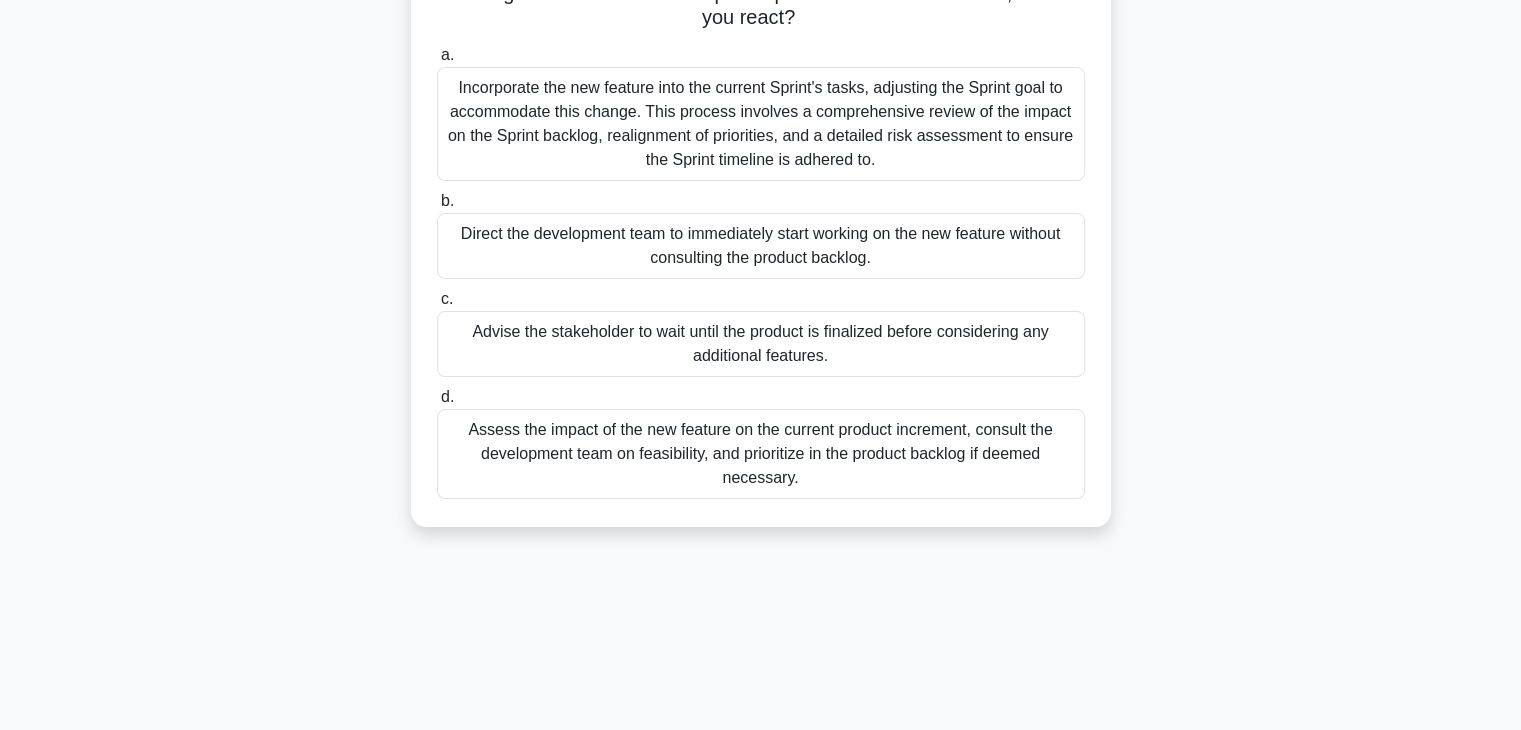 scroll, scrollTop: 0, scrollLeft: 0, axis: both 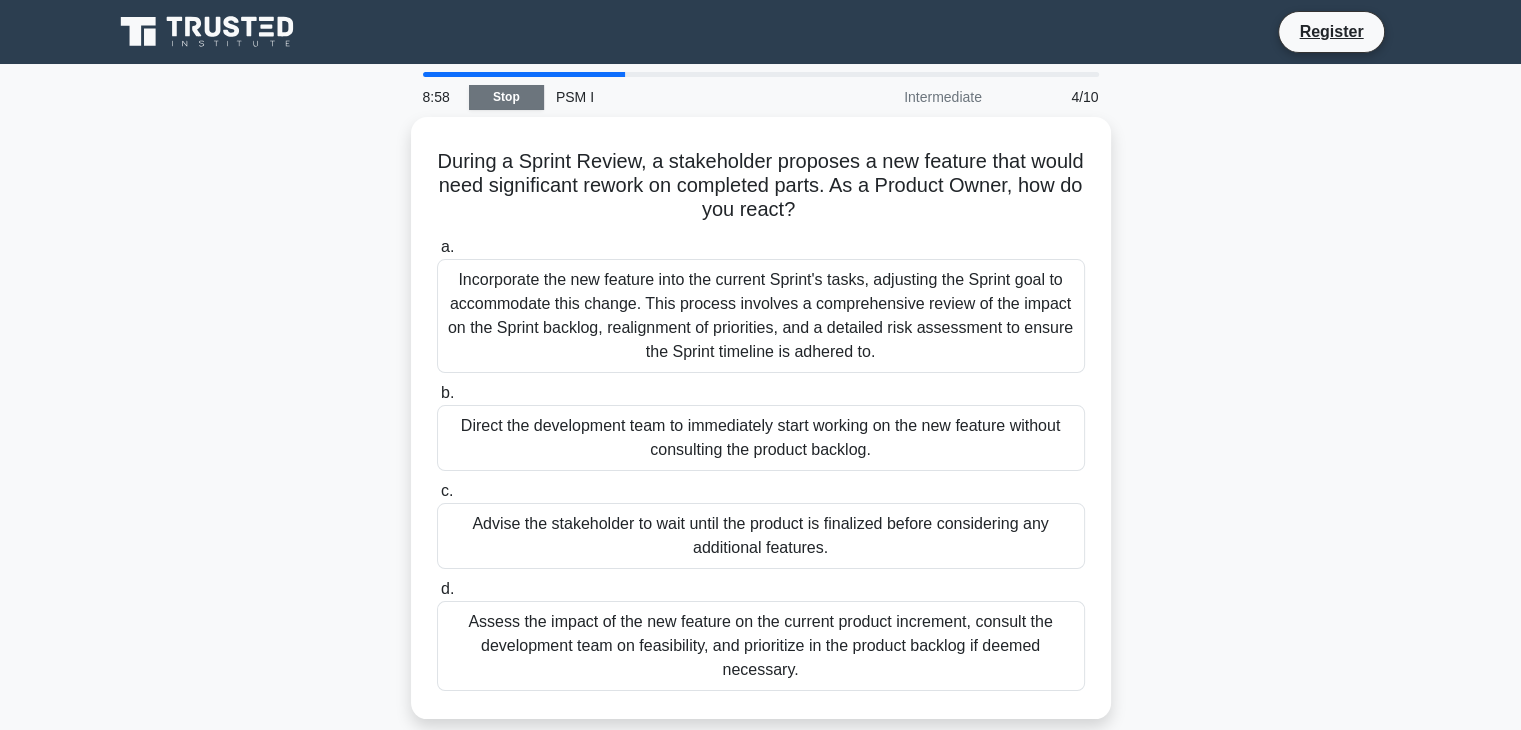 click on "Stop" at bounding box center (506, 97) 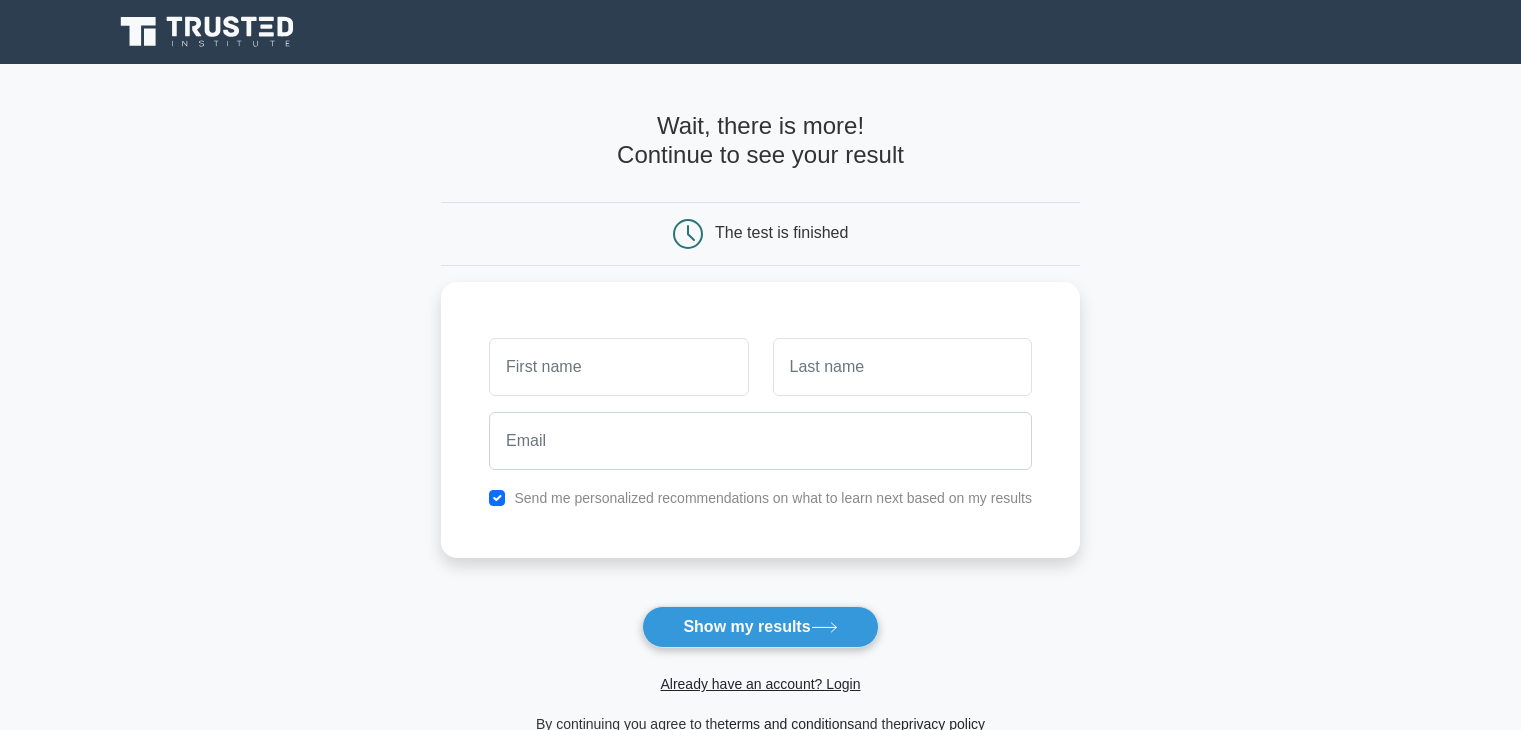 scroll, scrollTop: 0, scrollLeft: 0, axis: both 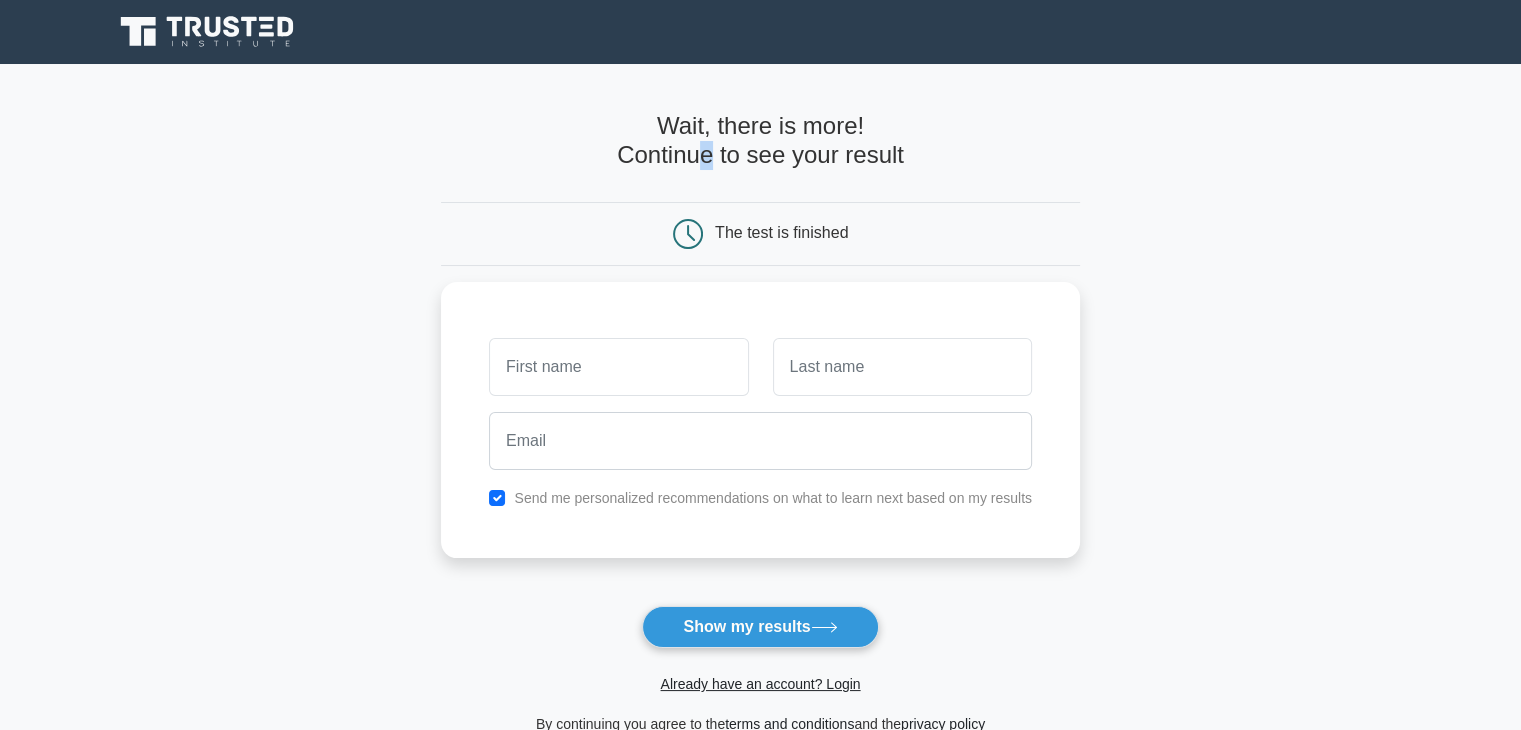 click on "Wait, there is more! Continue to see your result" at bounding box center (760, 141) 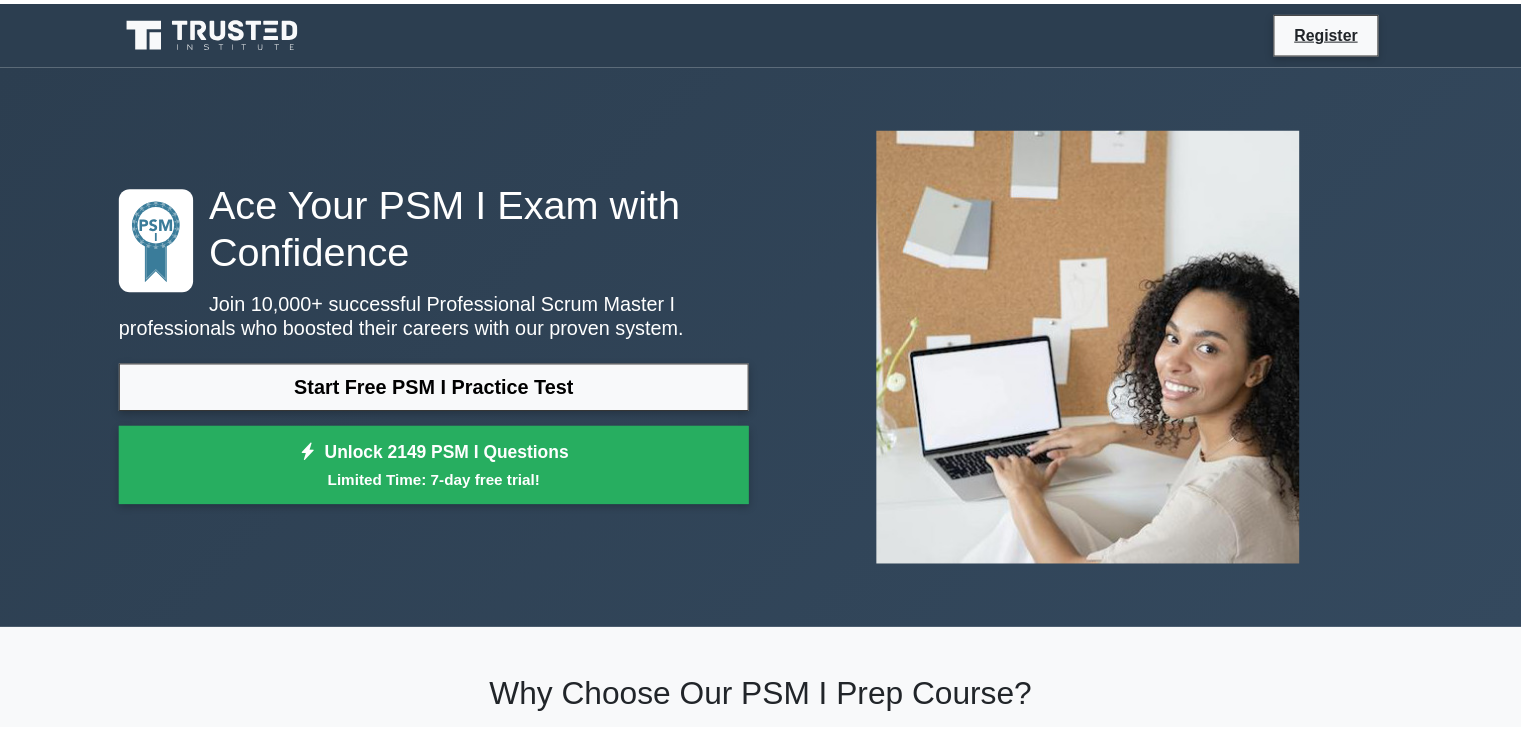 scroll, scrollTop: 0, scrollLeft: 0, axis: both 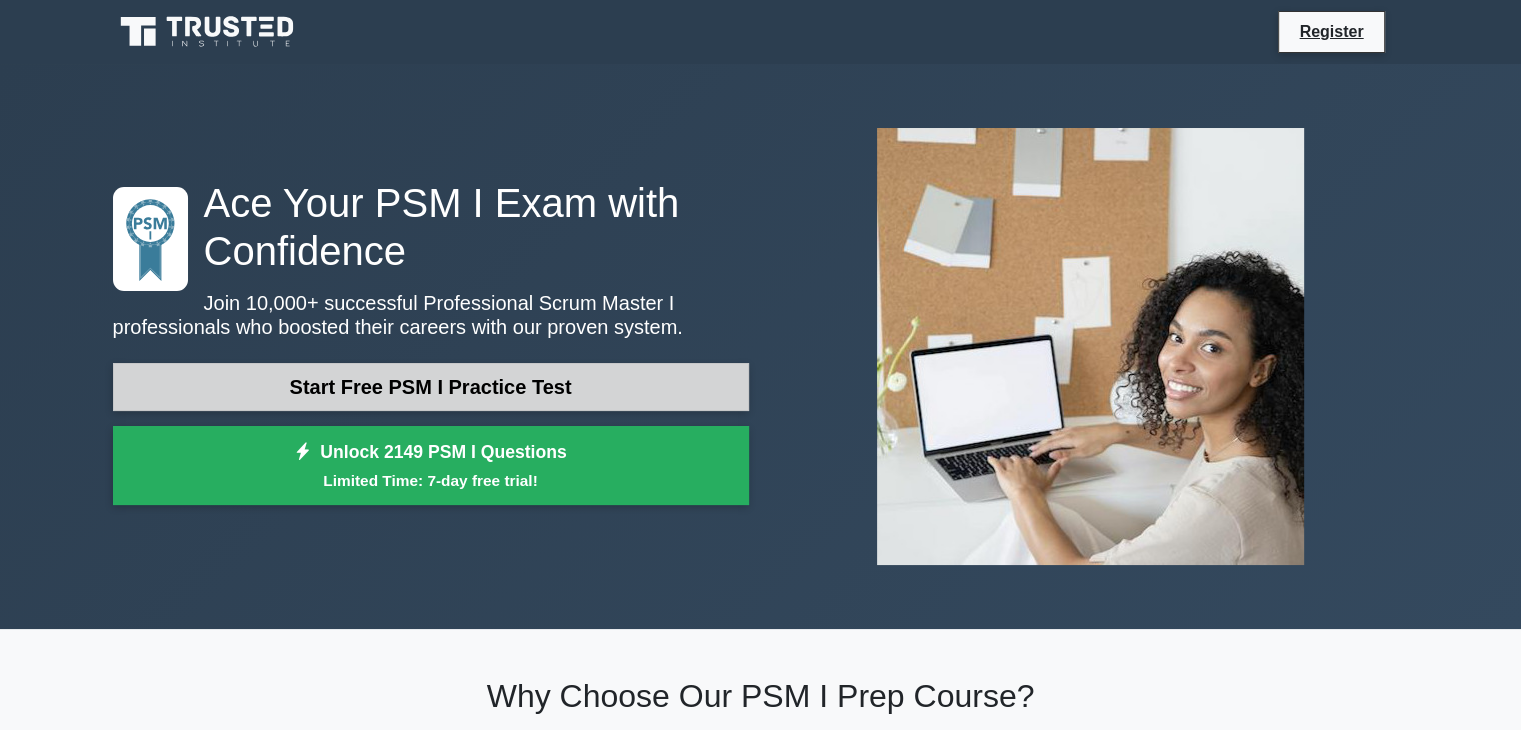 click on "Start Free PSM I Practice Test" at bounding box center (431, 387) 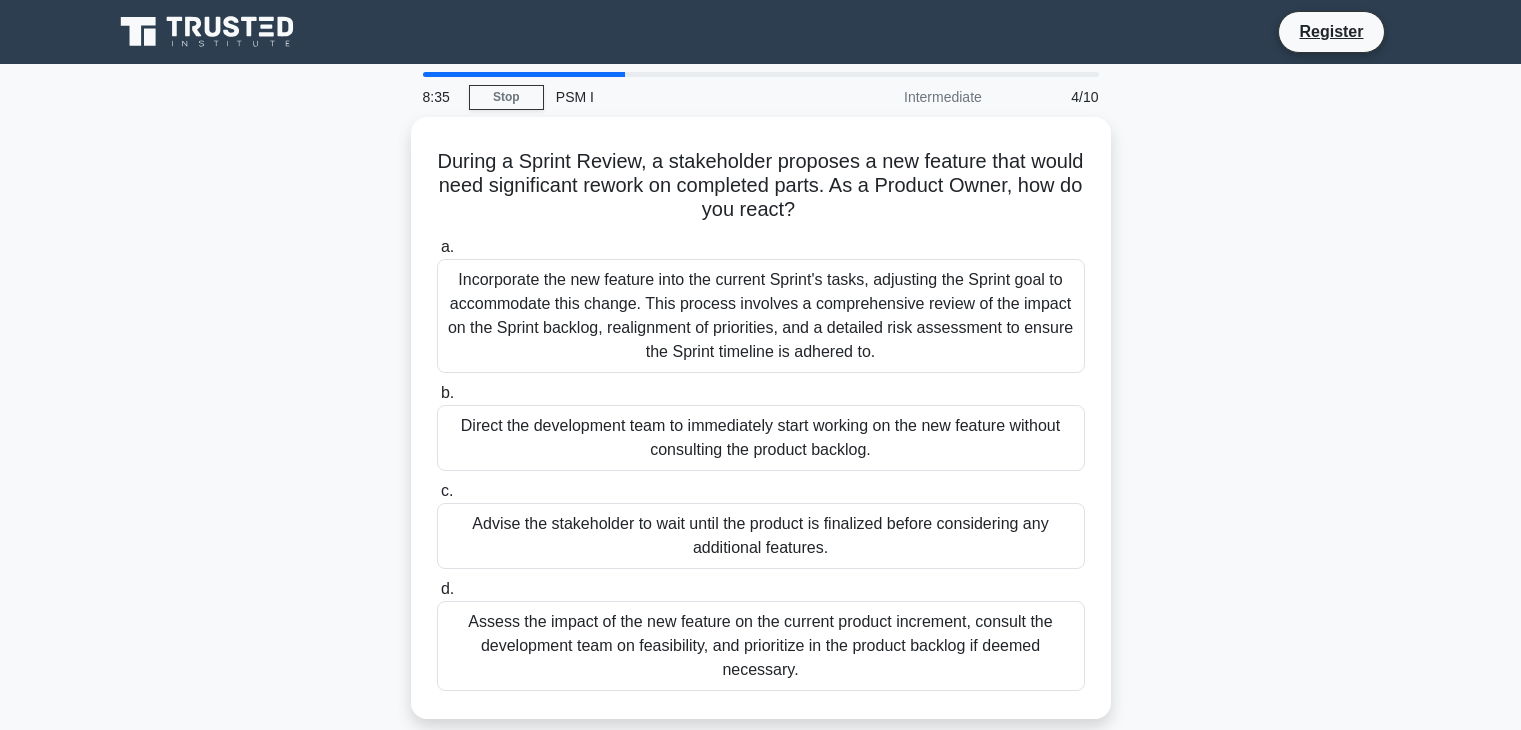 scroll, scrollTop: 0, scrollLeft: 0, axis: both 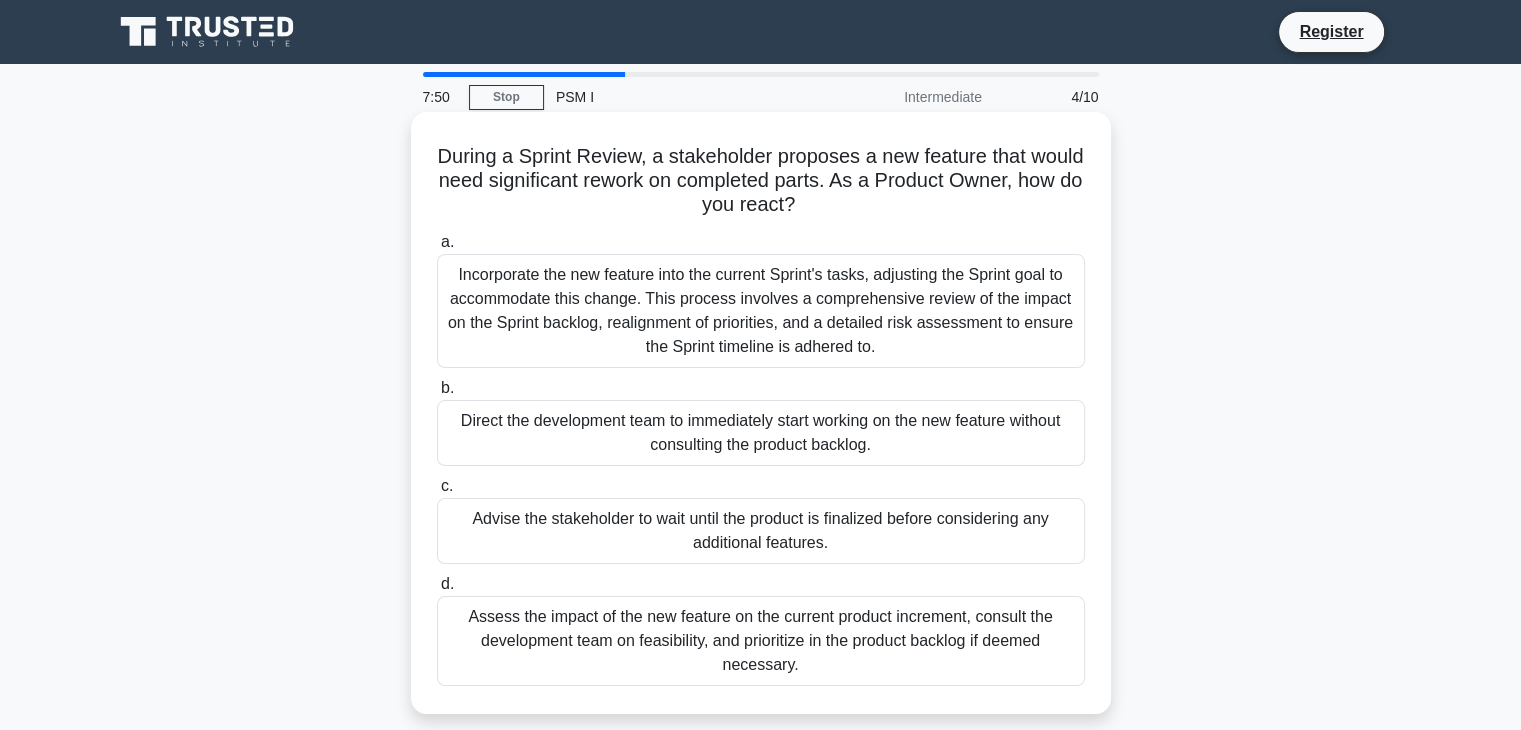 click on "Assess the impact of the new feature on the current product increment, consult the development team on feasibility, and prioritize in the product backlog if deemed necessary." at bounding box center (761, 641) 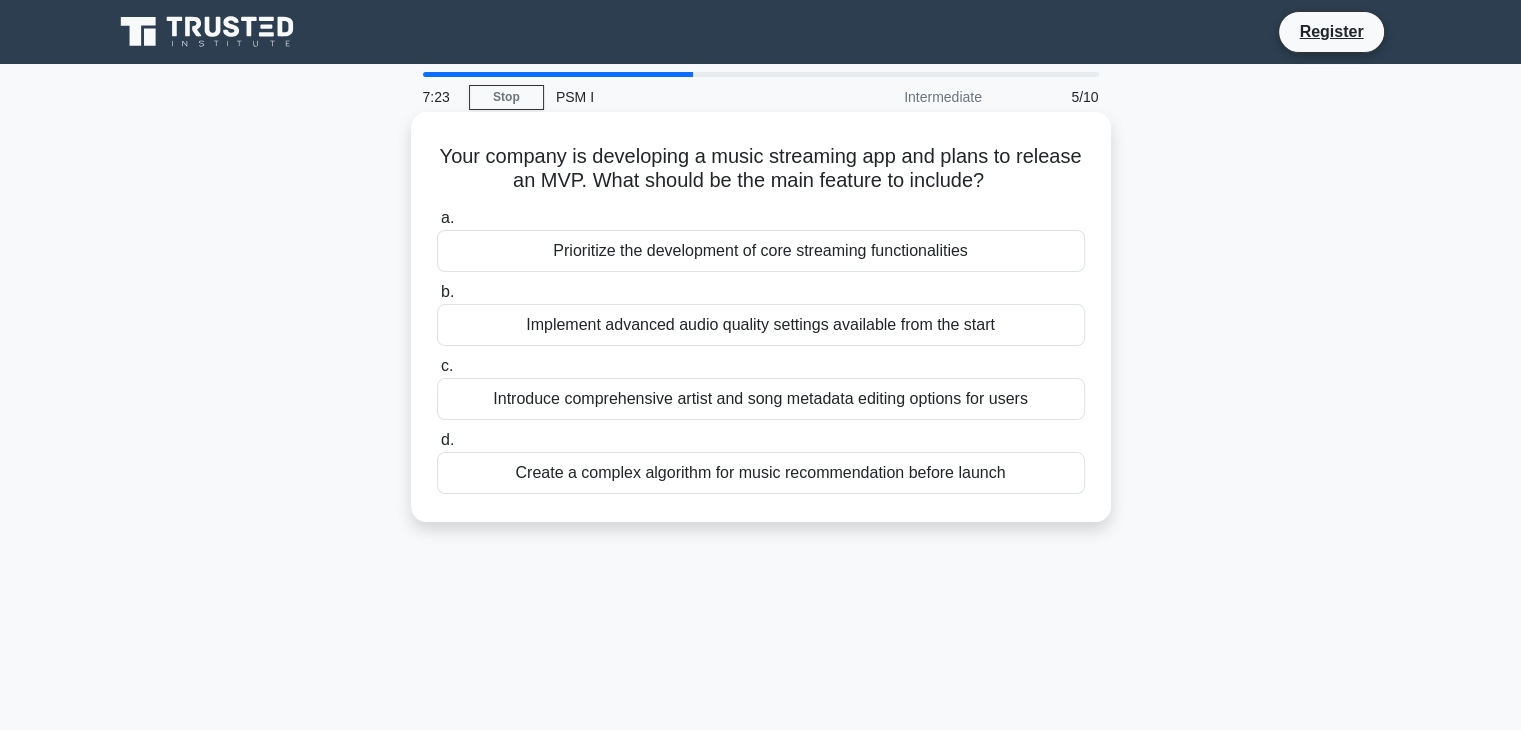 click on "Prioritize the development of core streaming functionalities" at bounding box center (761, 251) 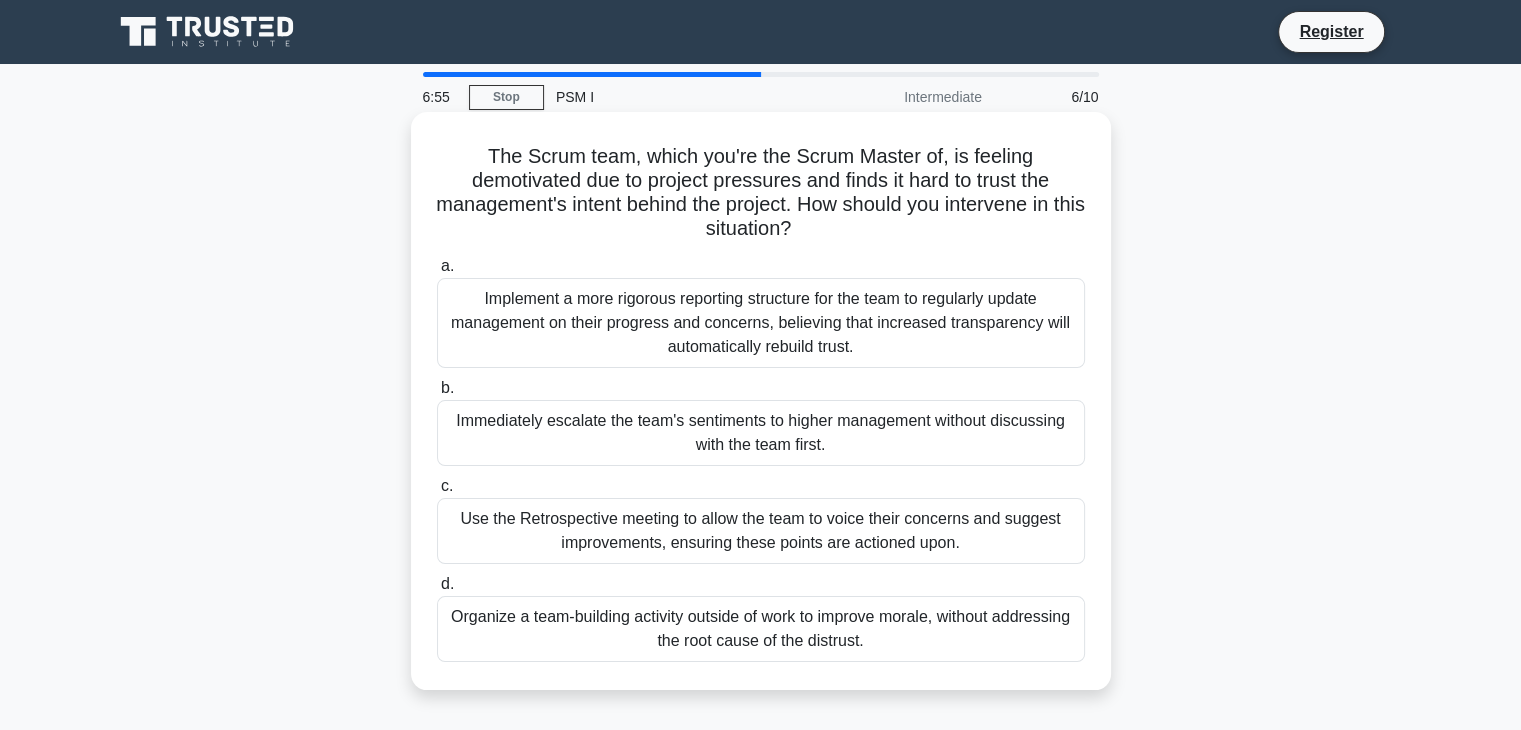 click on "Use the Retrospective meeting to allow the team to voice their concerns and suggest improvements, ensuring these points are actioned upon." at bounding box center [761, 531] 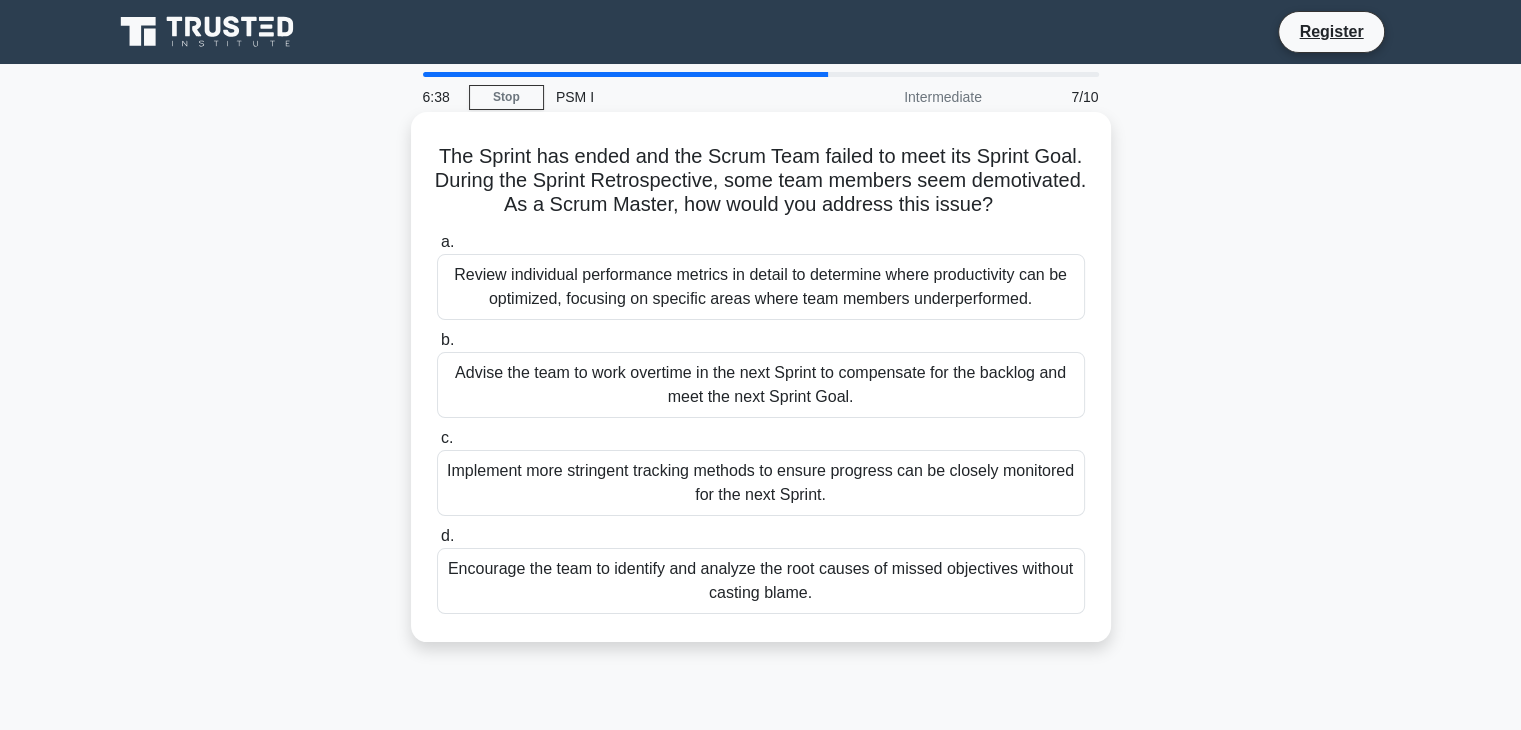 click on "Encourage the team to identify and analyze the root causes of missed objectives without casting blame." at bounding box center (761, 581) 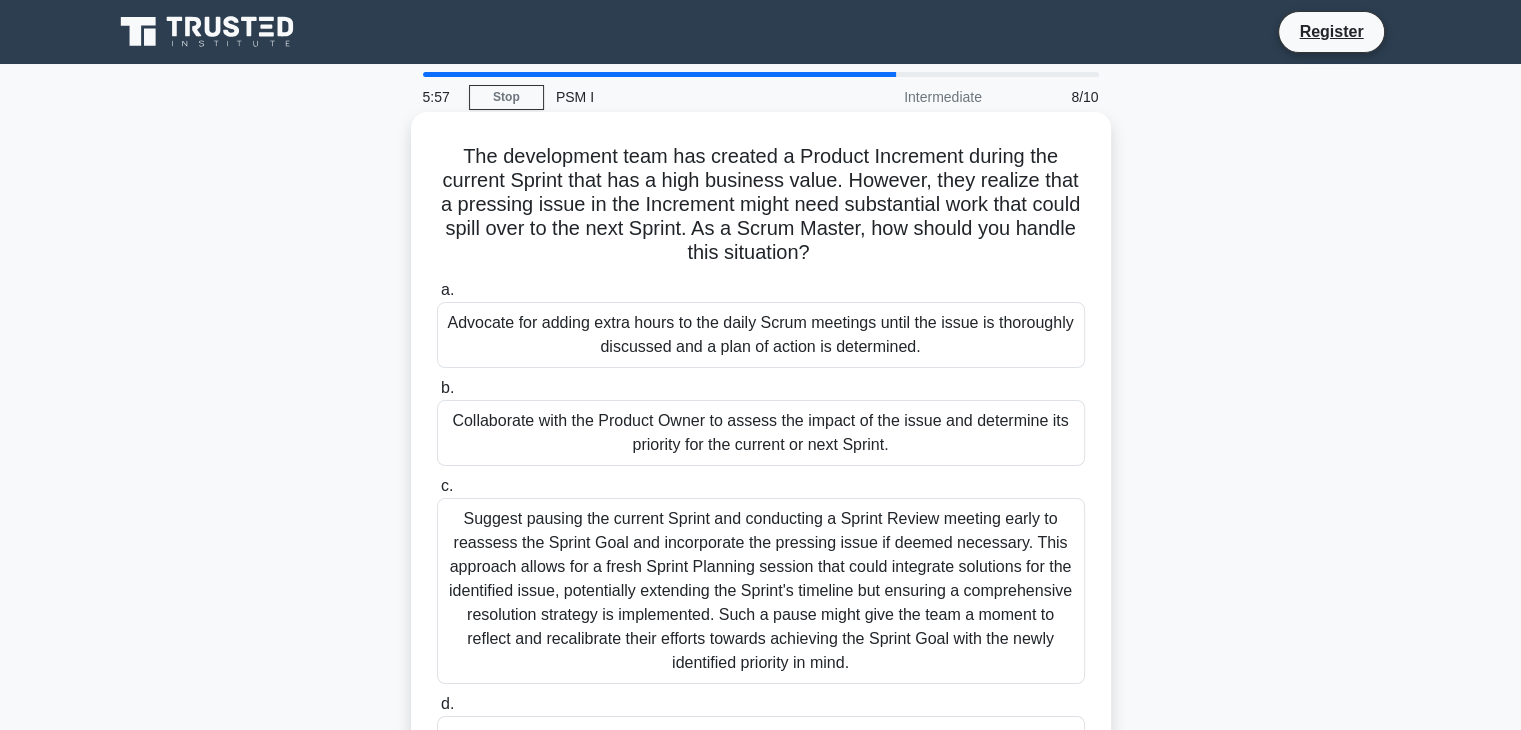 click on "Collaborate with the Product Owner to assess the impact of the issue and determine its priority for the current or next Sprint." at bounding box center (761, 433) 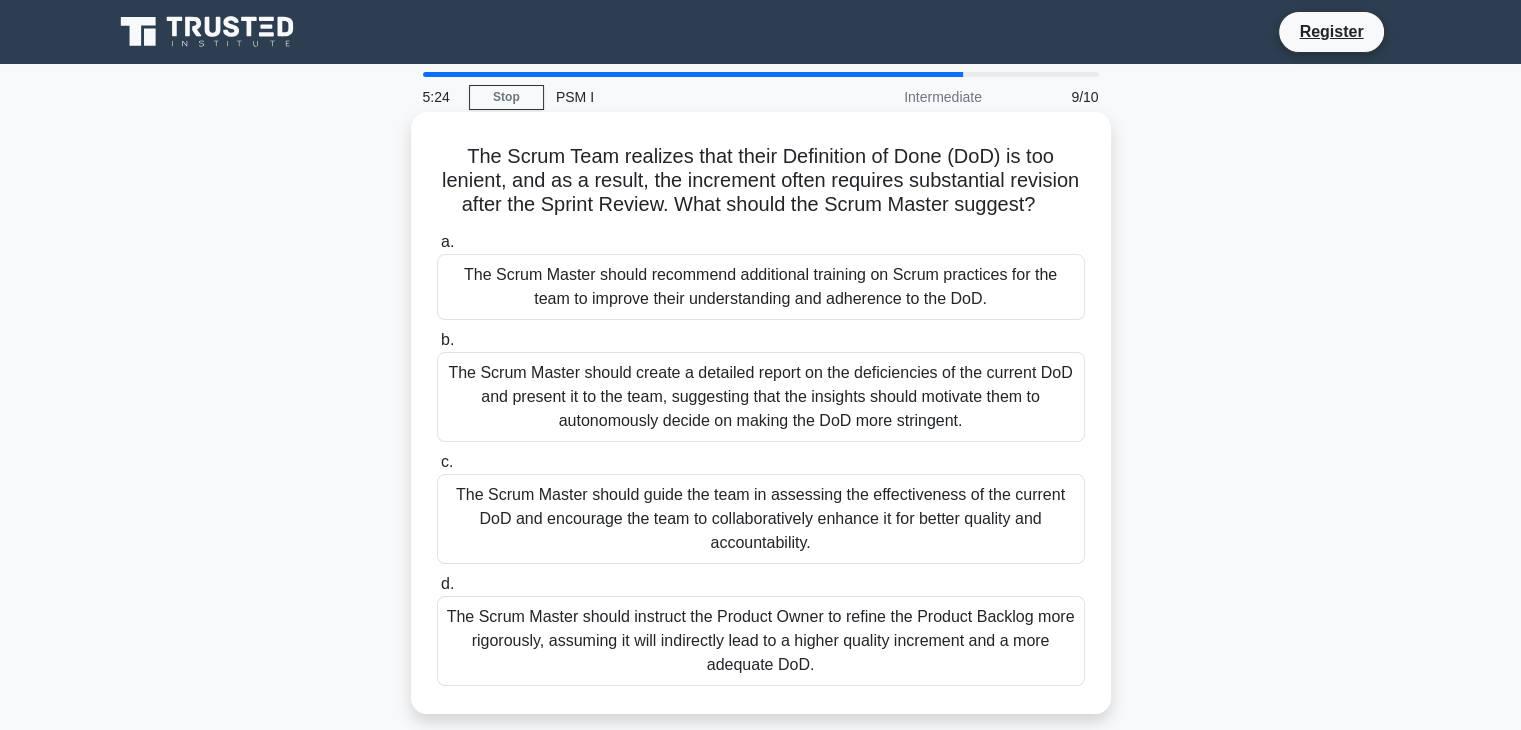 click on "The Scrum Master should guide the team in assessing the effectiveness of the current DoD and encourage the team to collaboratively enhance it for better quality and accountability." at bounding box center [761, 519] 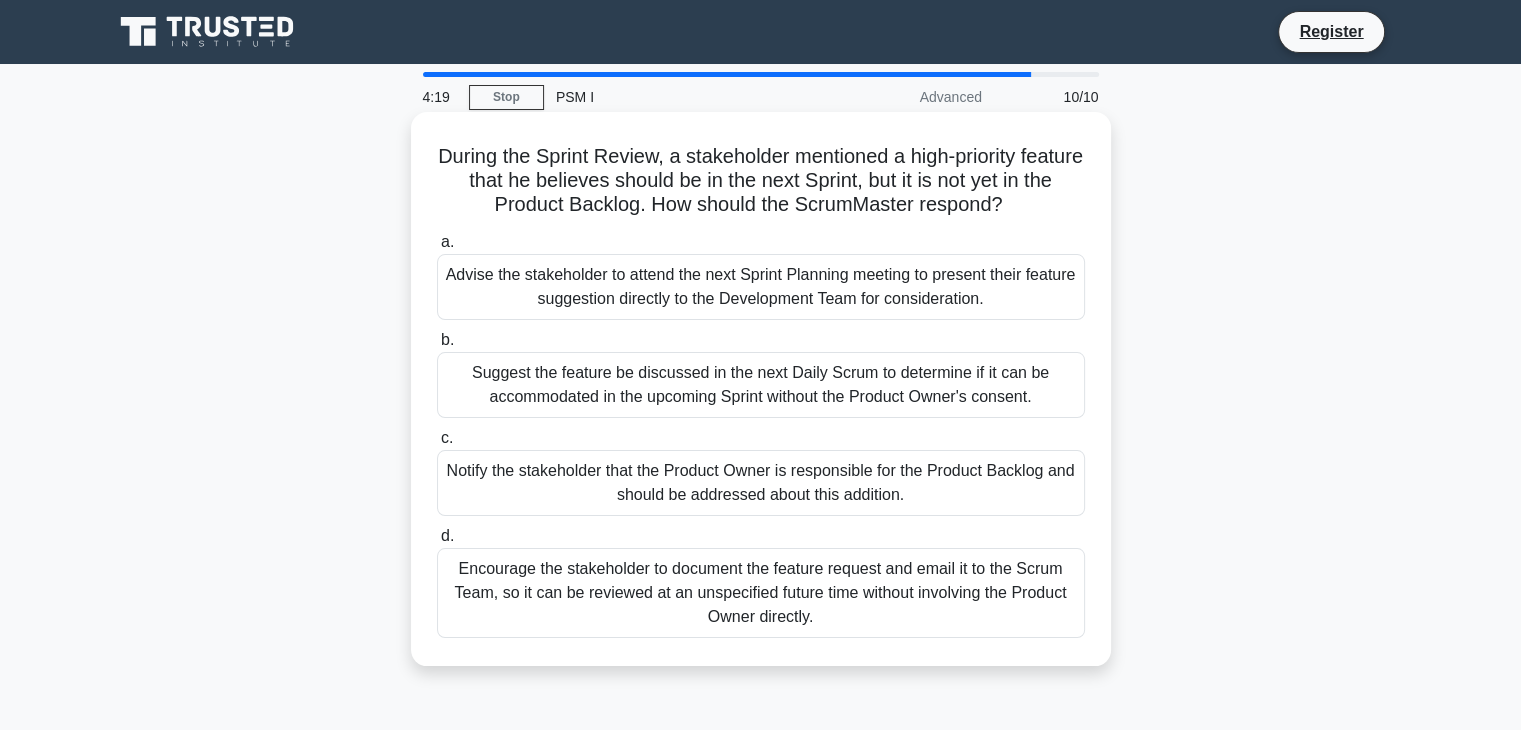 click on "Notify the stakeholder that the Product Owner is responsible for the Product Backlog and should be addressed about this addition." at bounding box center [761, 483] 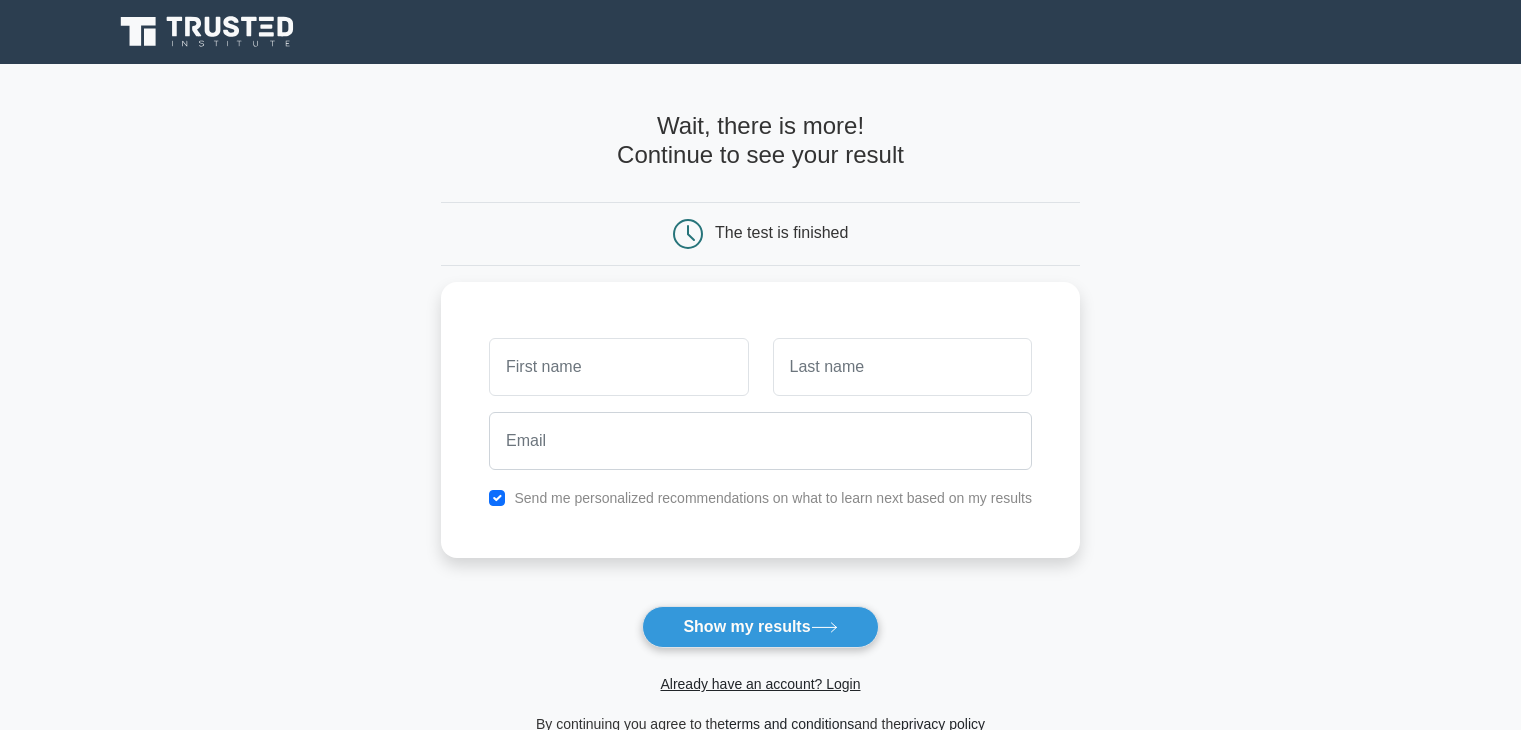 scroll, scrollTop: 0, scrollLeft: 0, axis: both 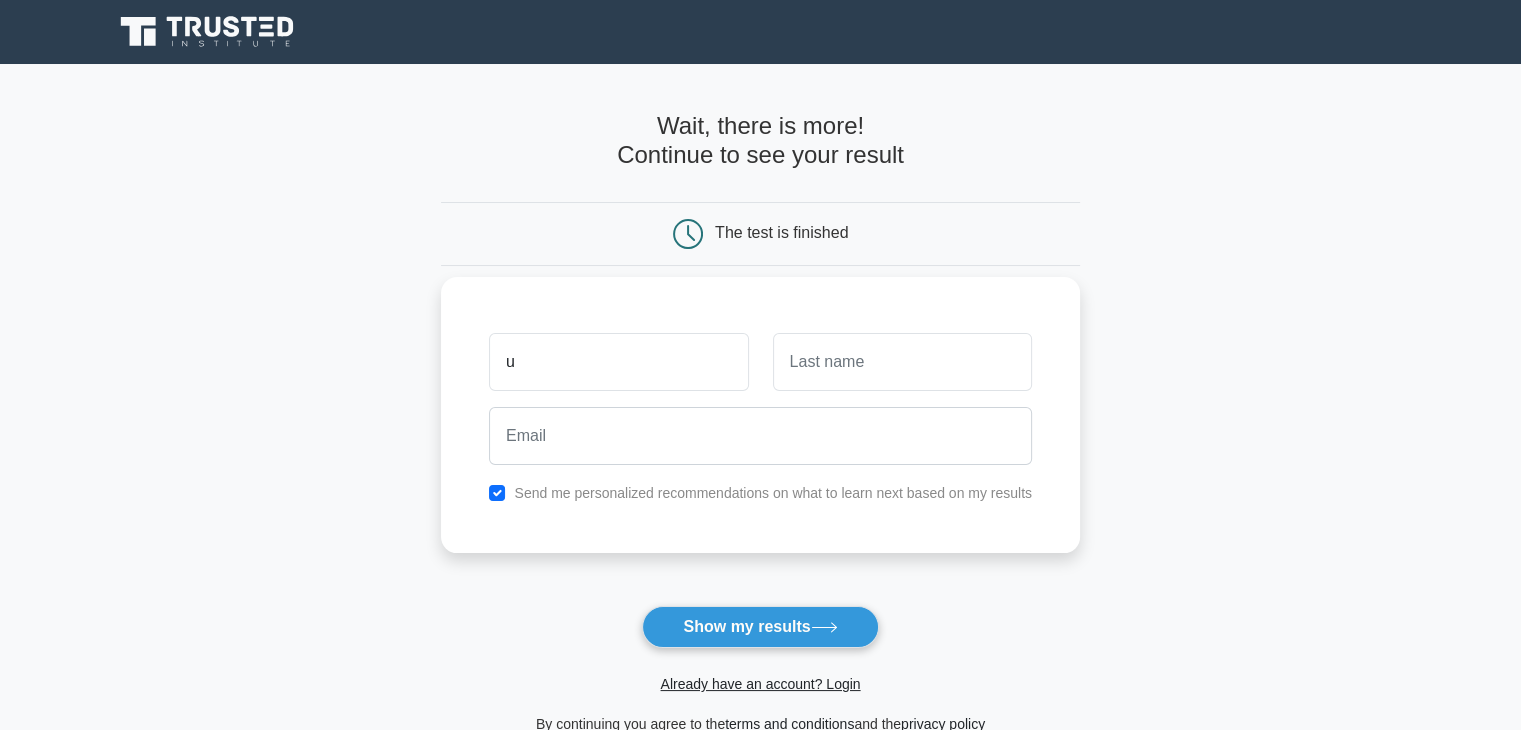 type on "u" 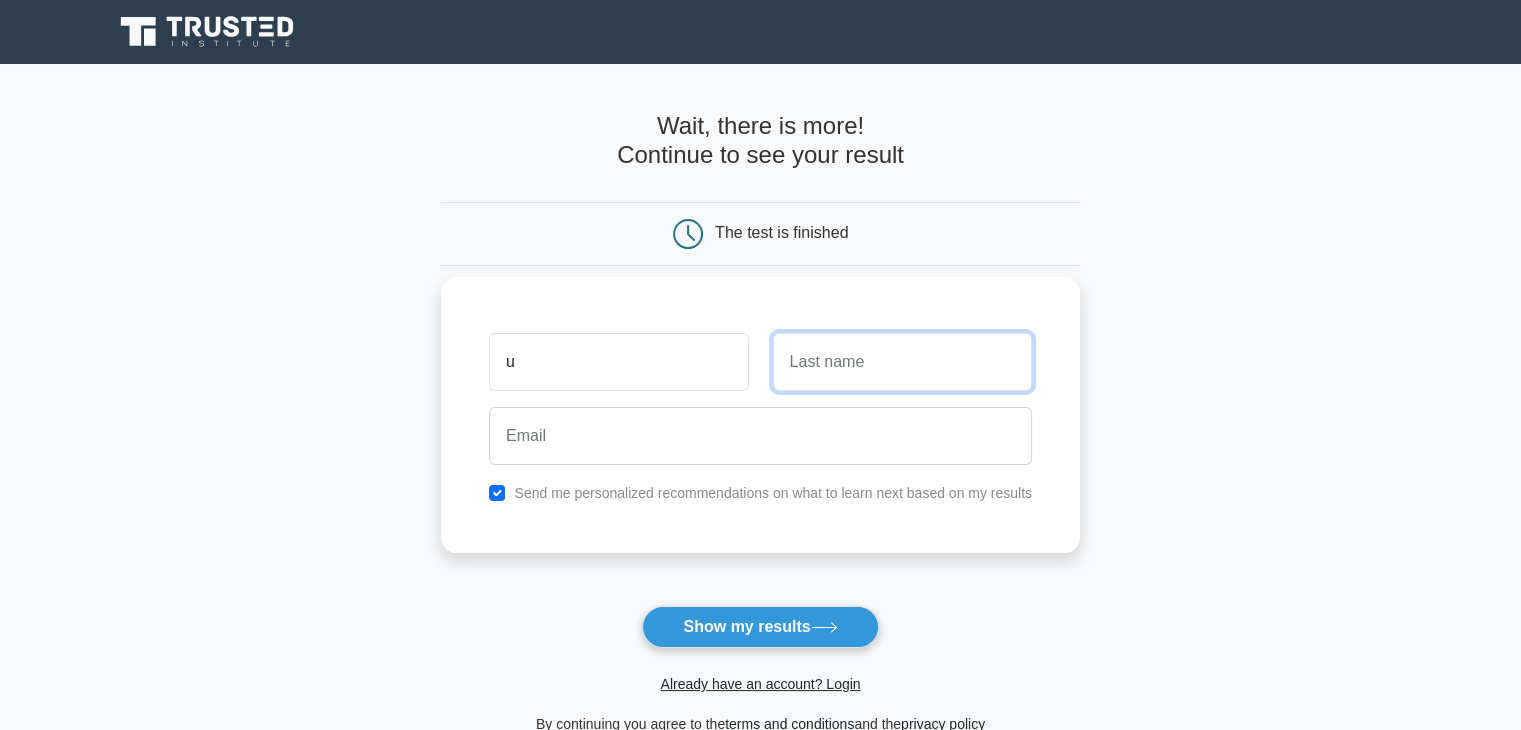 click at bounding box center [902, 362] 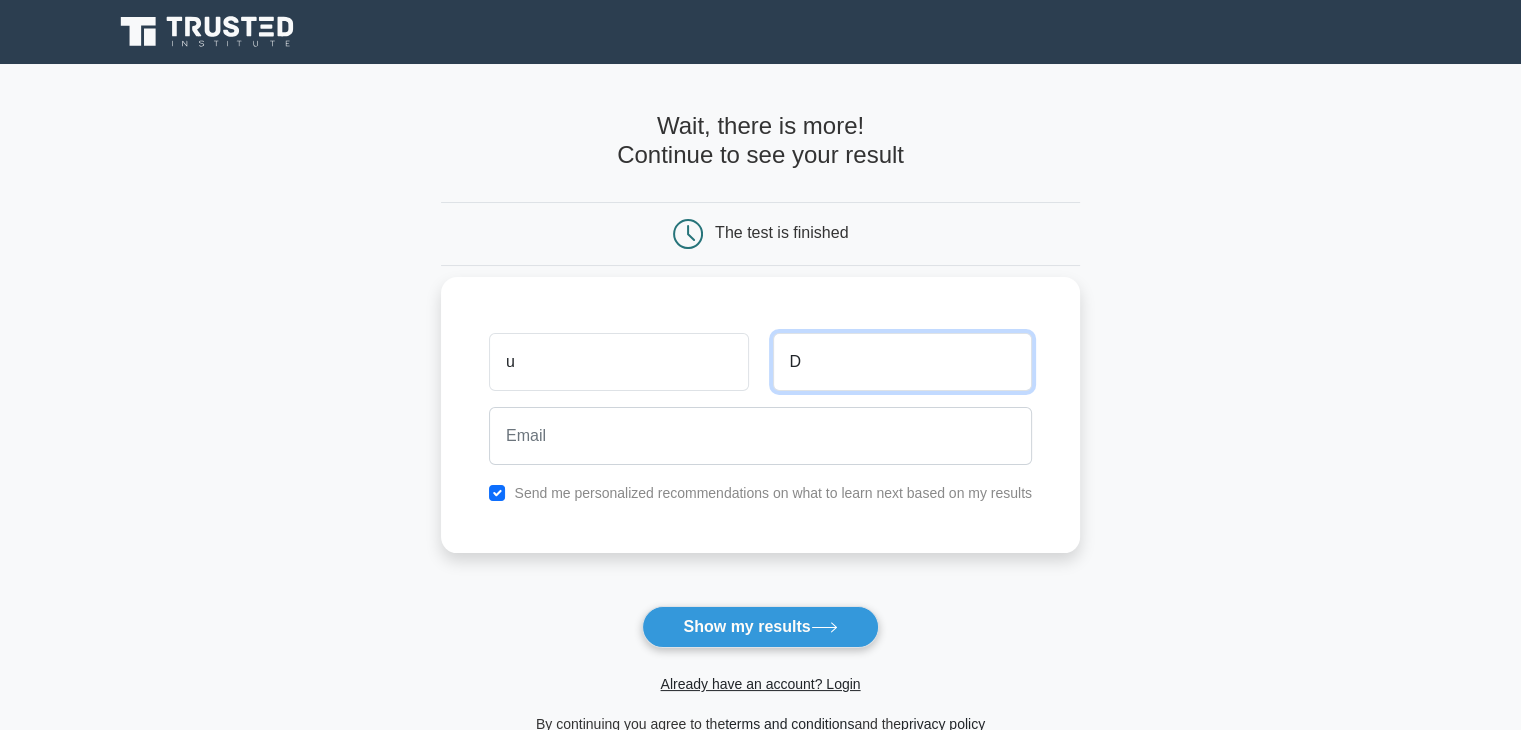 type on "D" 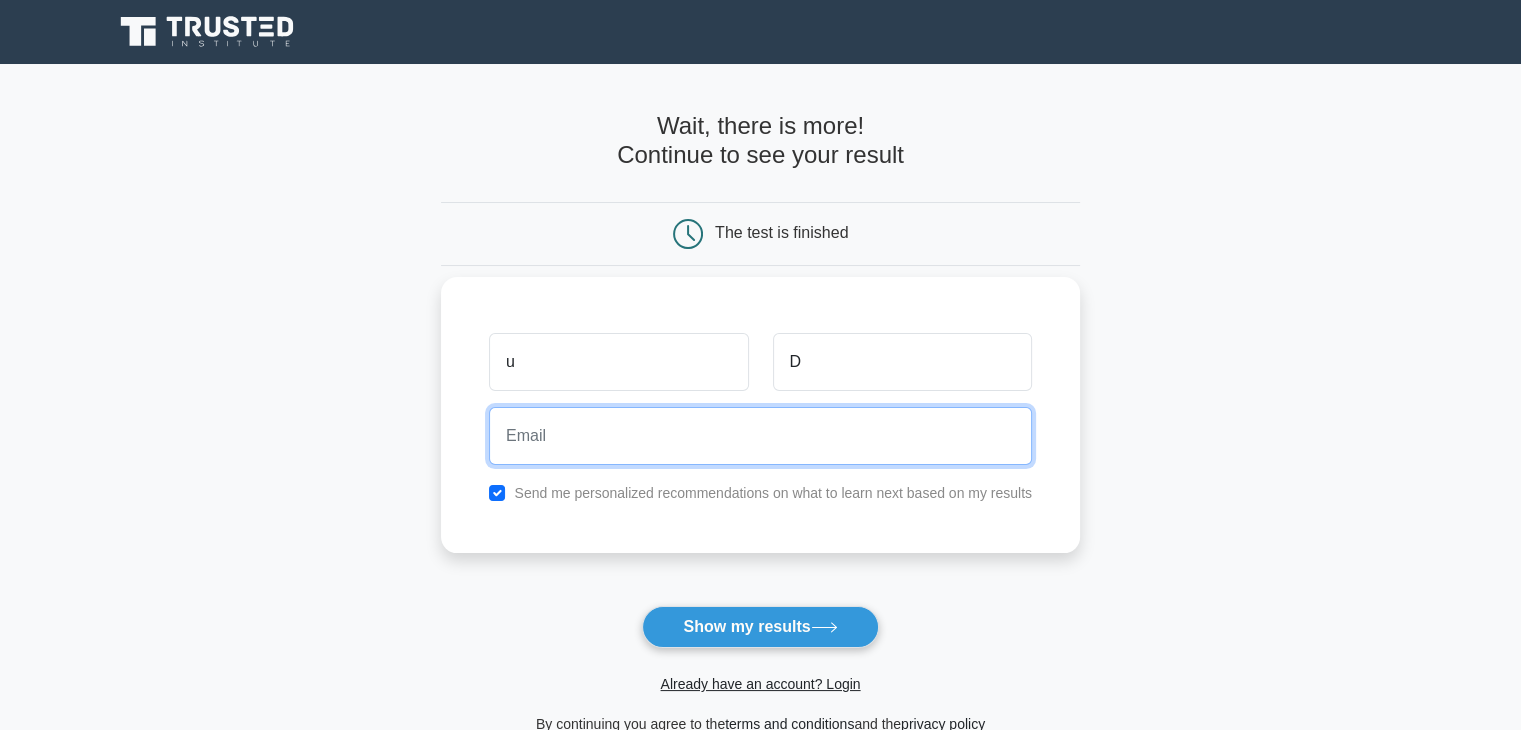 click at bounding box center [760, 436] 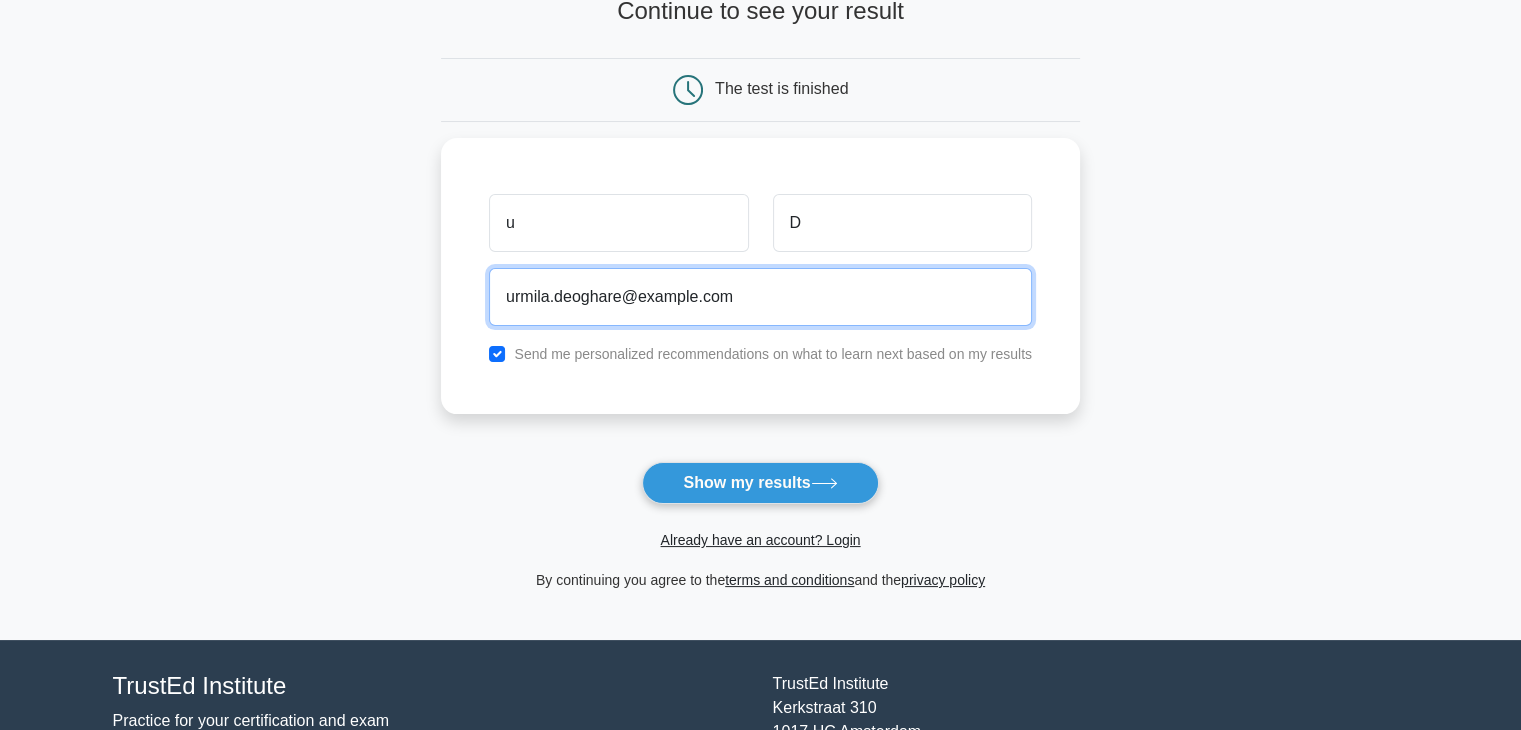 scroll, scrollTop: 0, scrollLeft: 0, axis: both 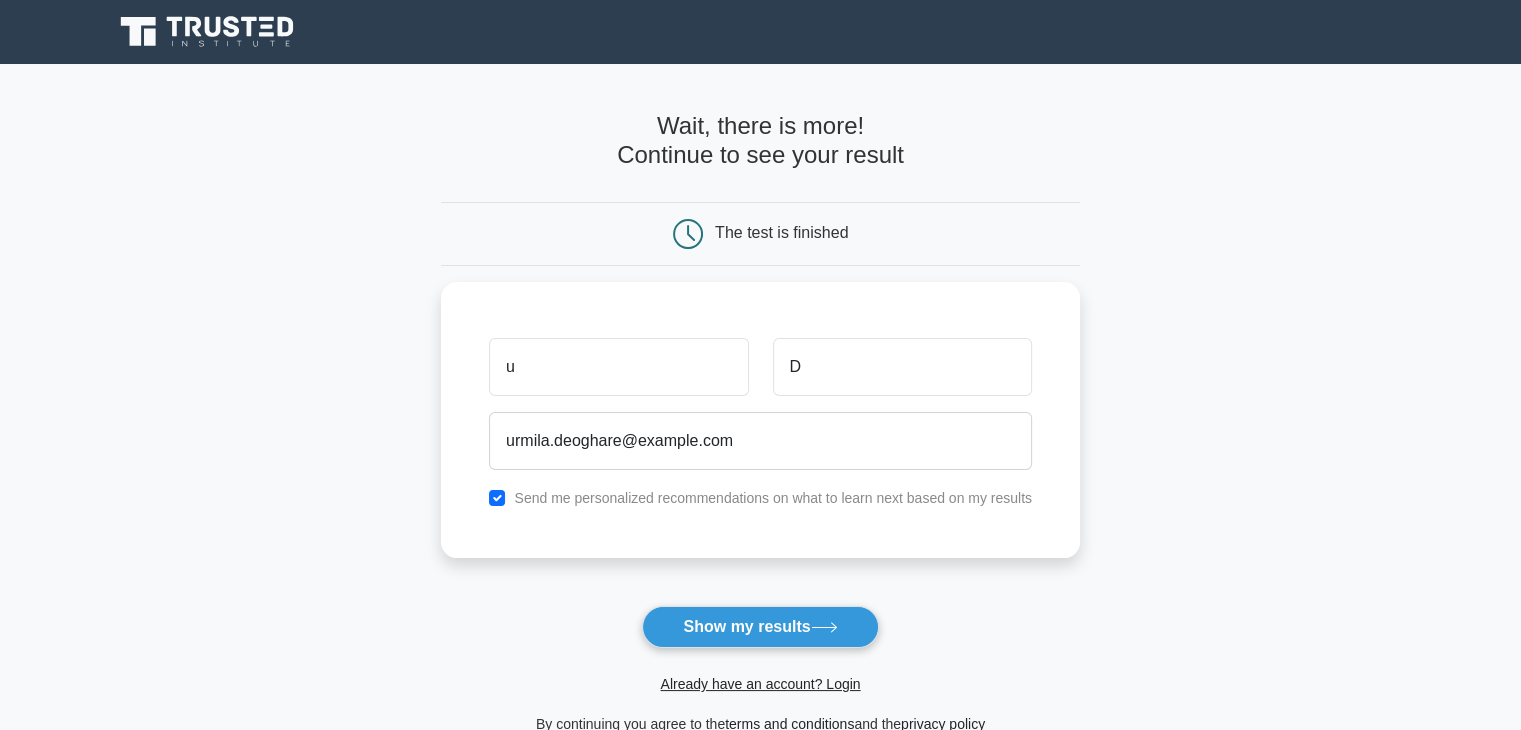 click on "The test is finished" at bounding box center (761, 234) 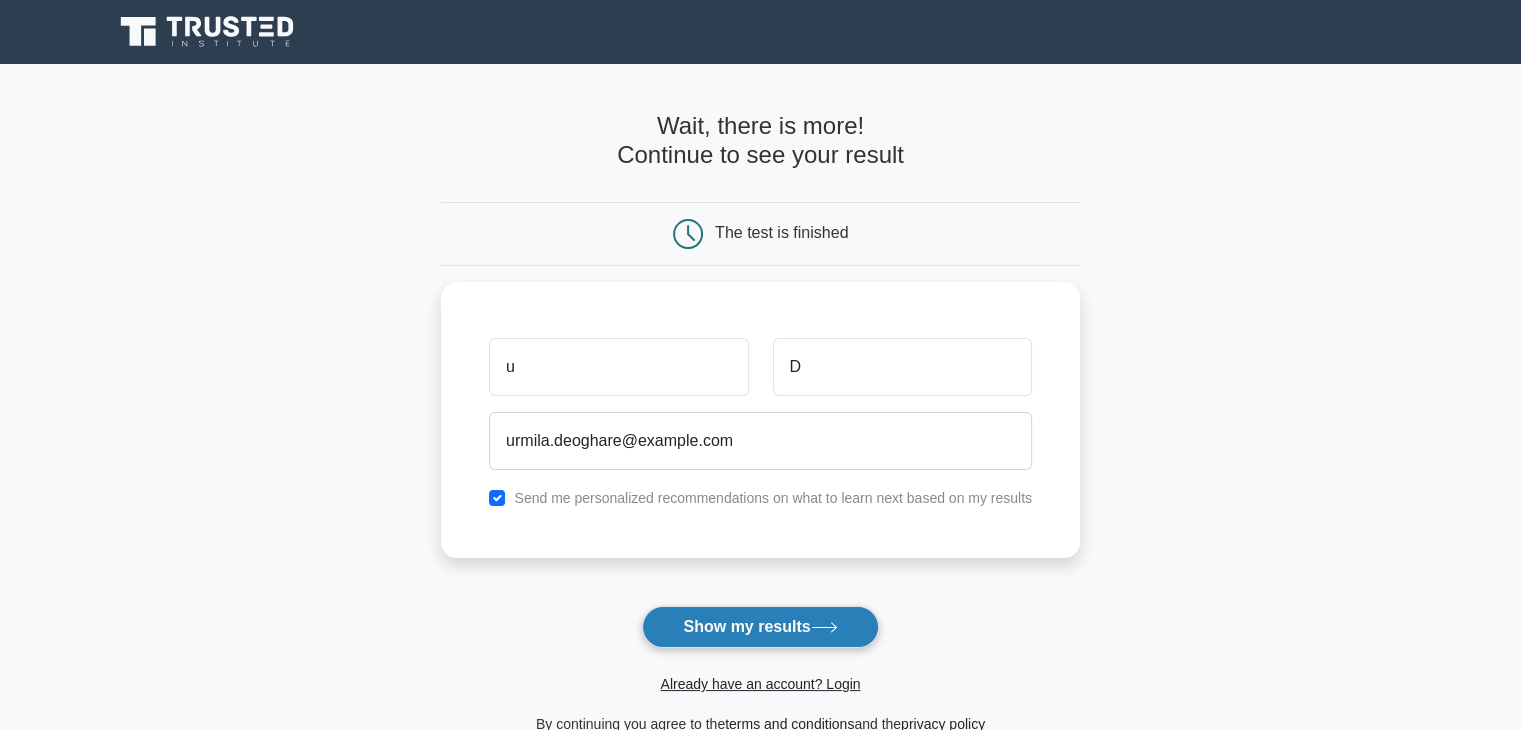 click on "Show my results" at bounding box center (760, 627) 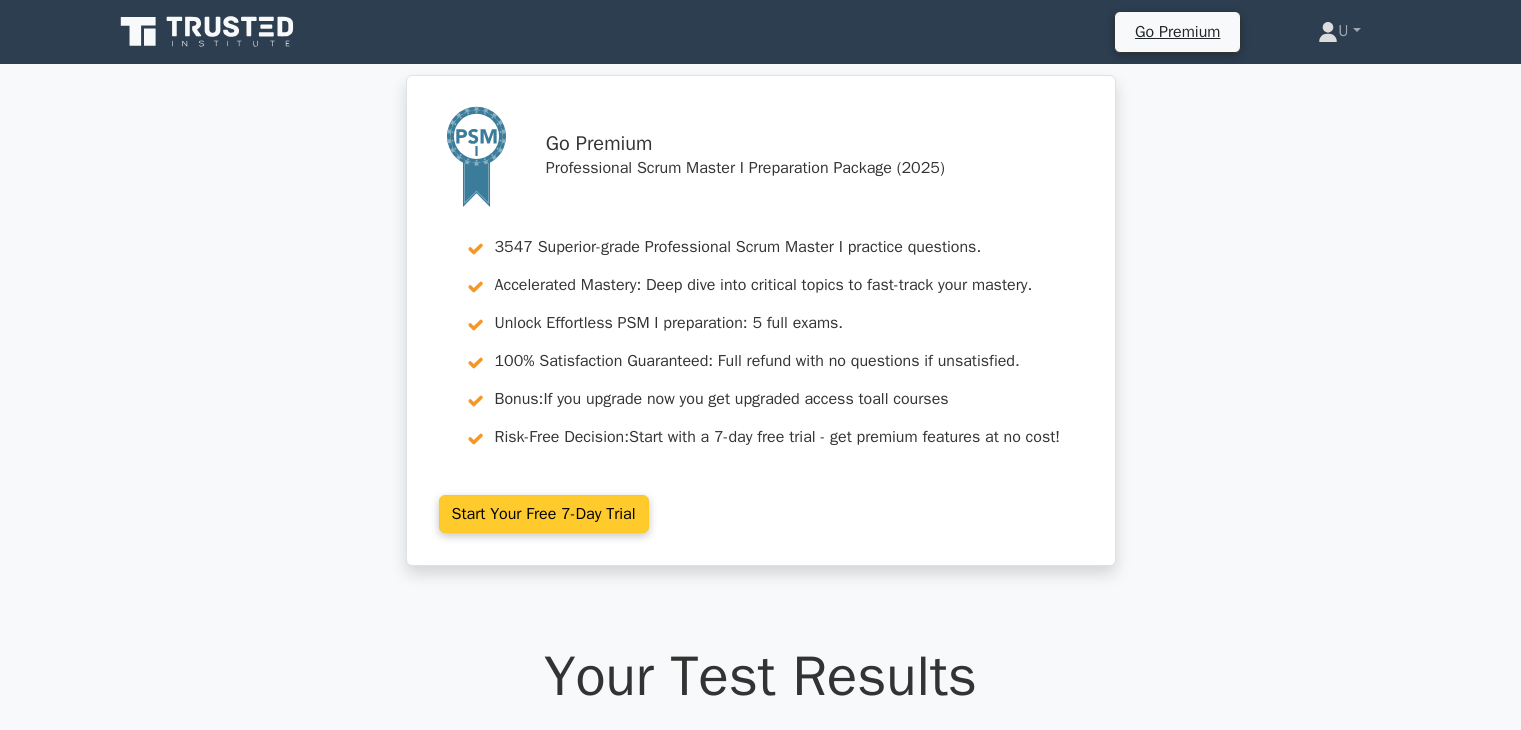 scroll, scrollTop: 0, scrollLeft: 0, axis: both 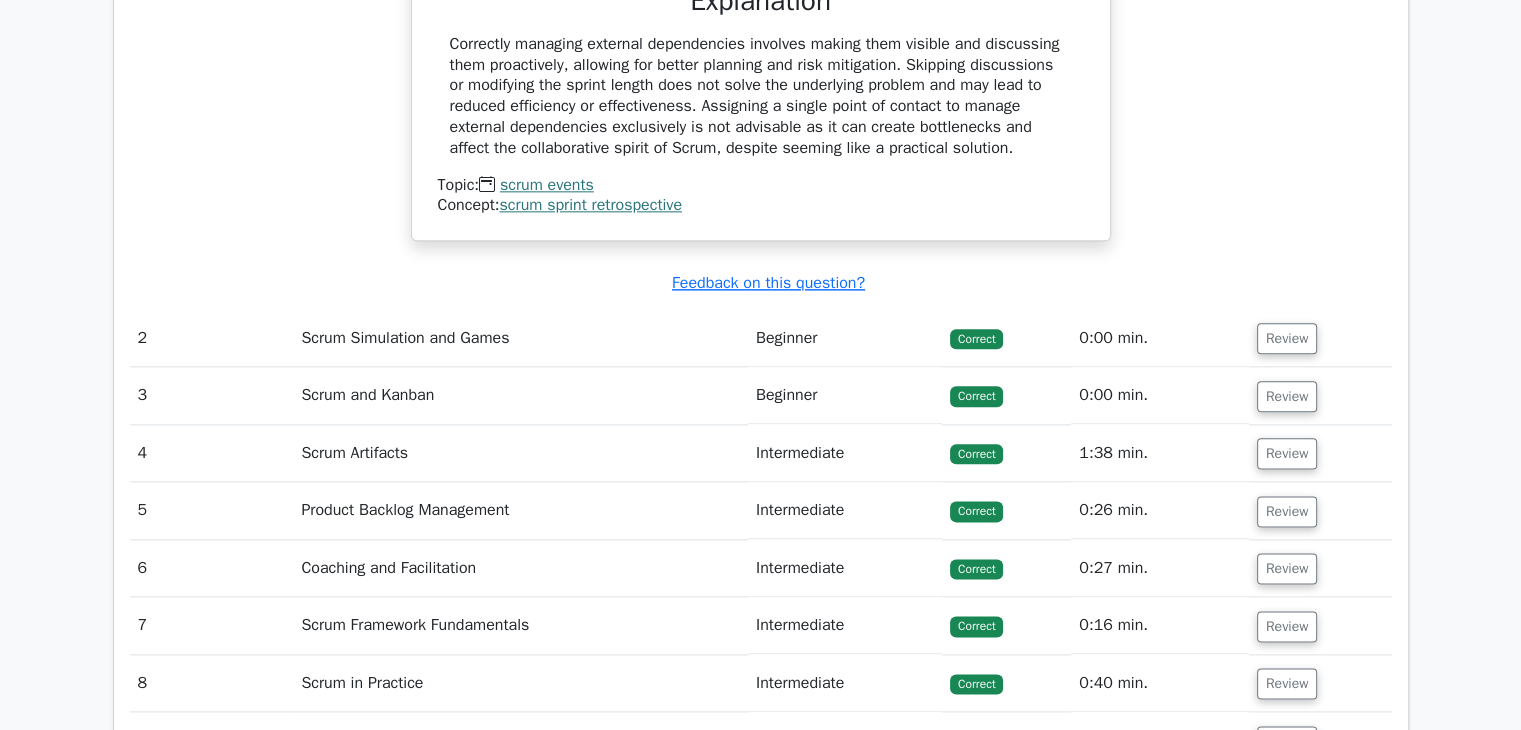 click on "Scrum Simulation and Games" at bounding box center [520, 338] 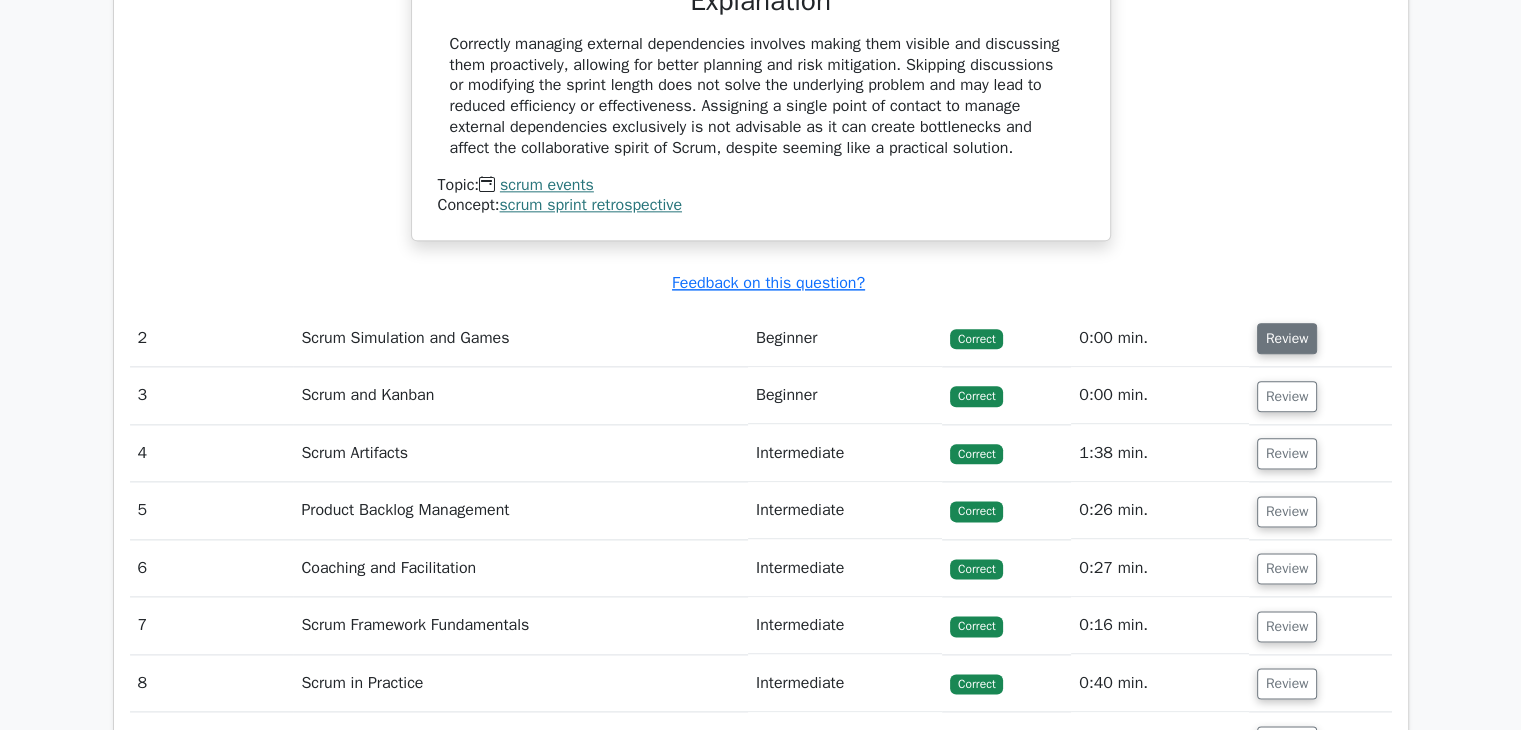 click on "Review" at bounding box center [1287, 338] 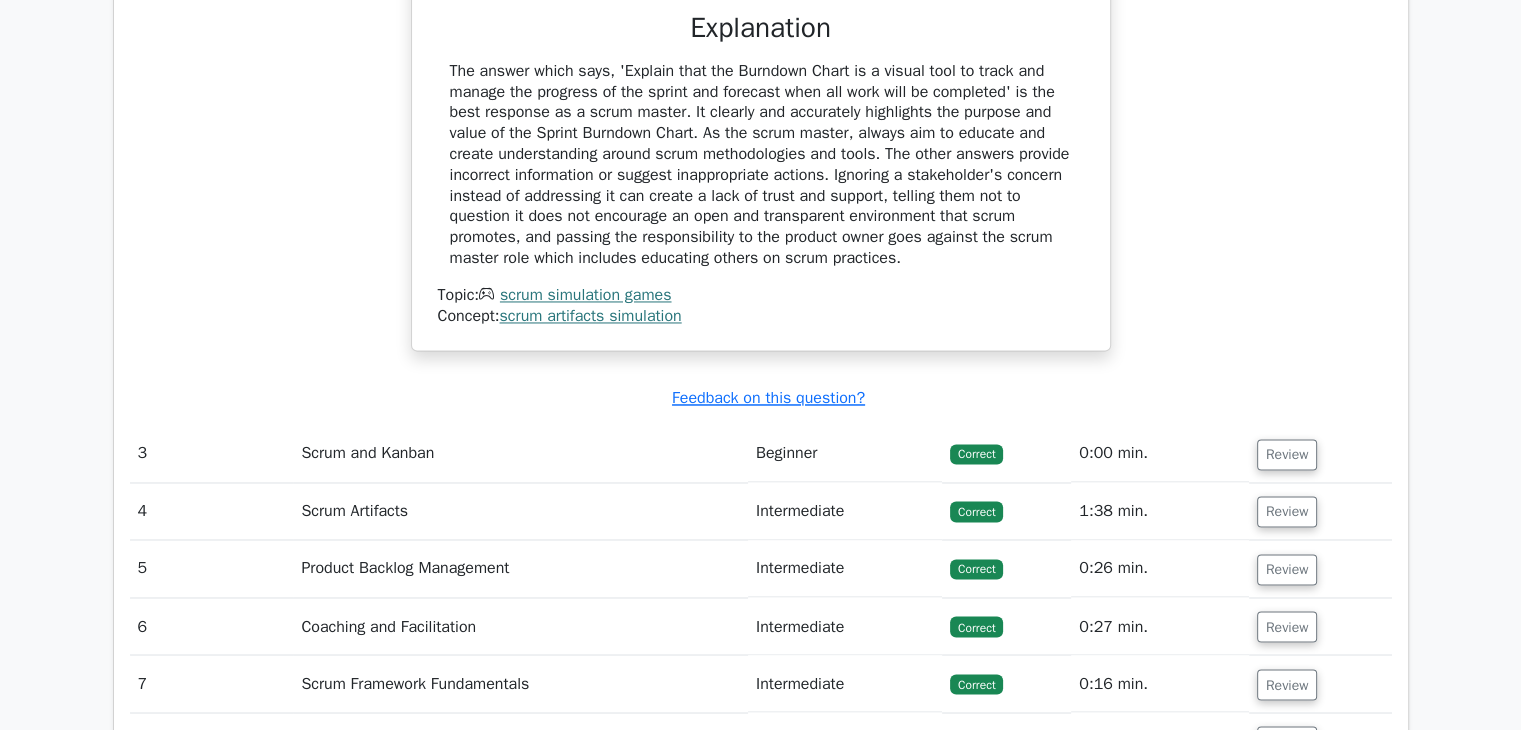 scroll, scrollTop: 3187, scrollLeft: 0, axis: vertical 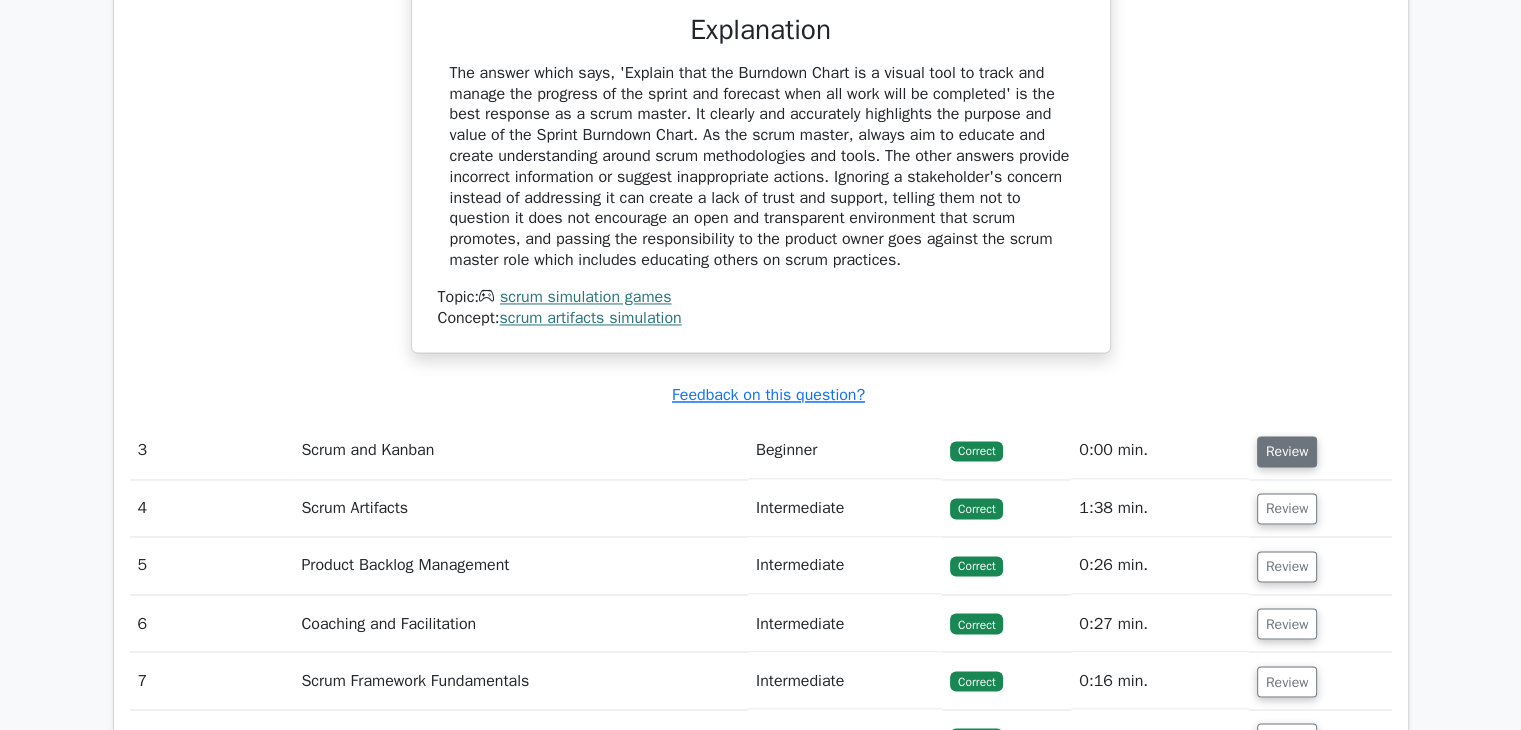 click on "Review" at bounding box center (1287, 451) 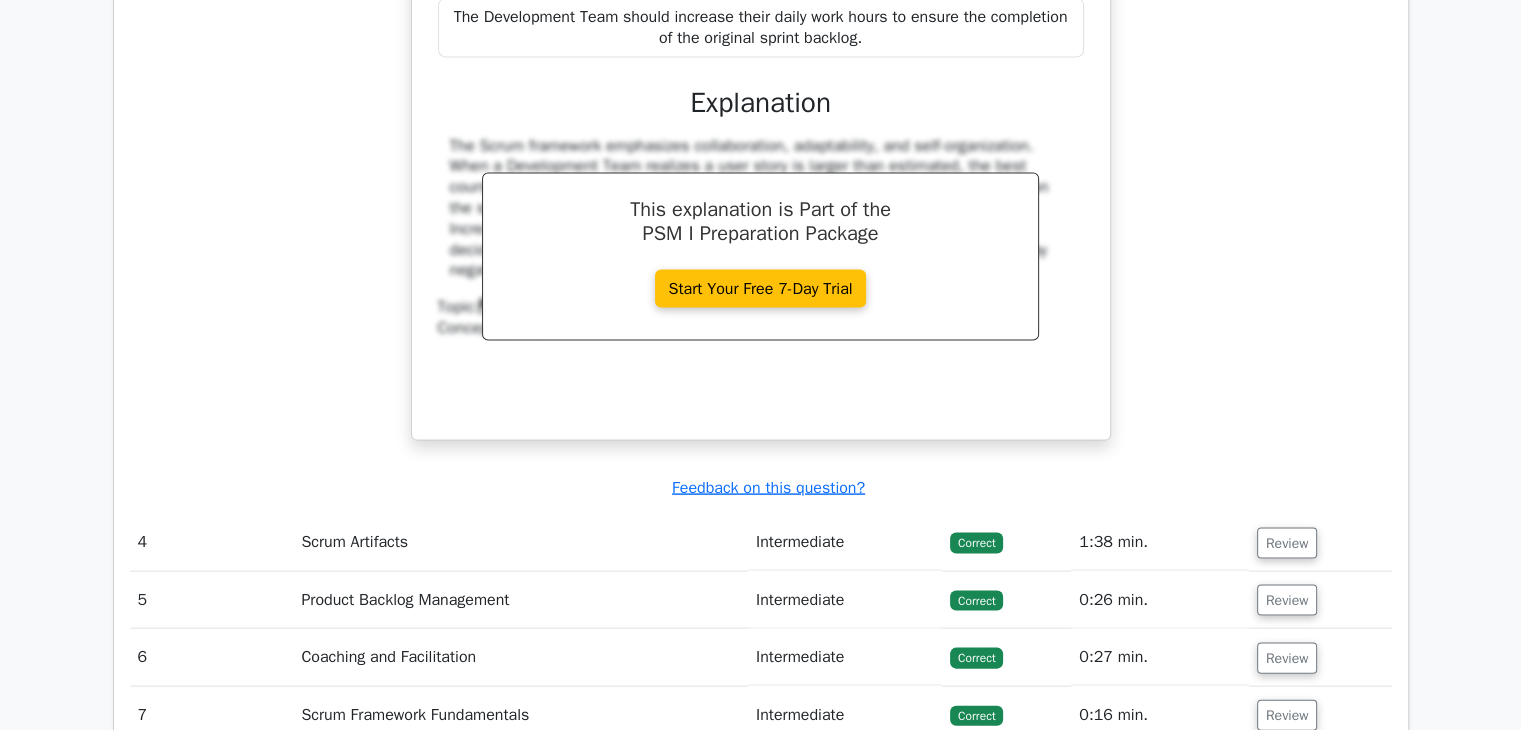 scroll, scrollTop: 4187, scrollLeft: 0, axis: vertical 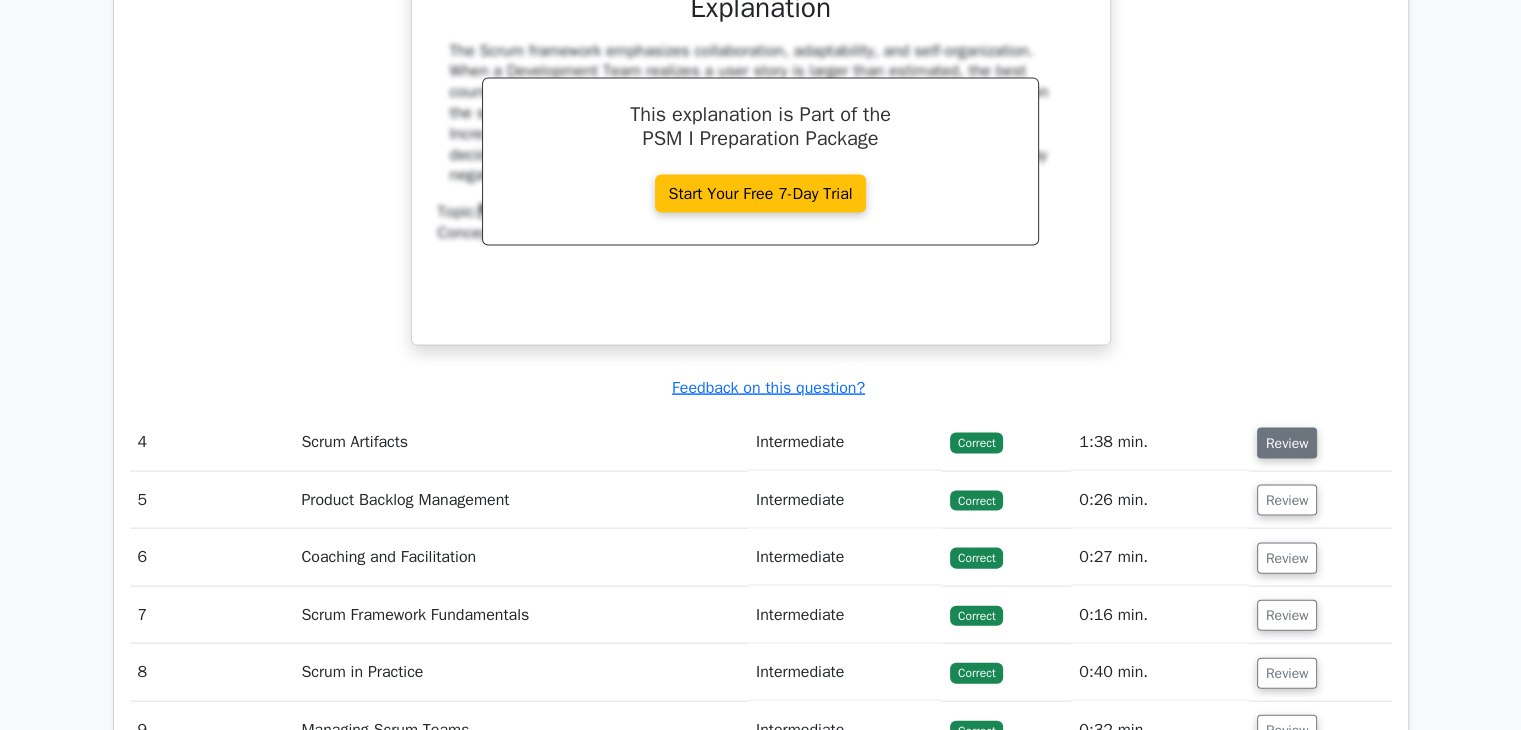 click on "Review" at bounding box center (1287, 443) 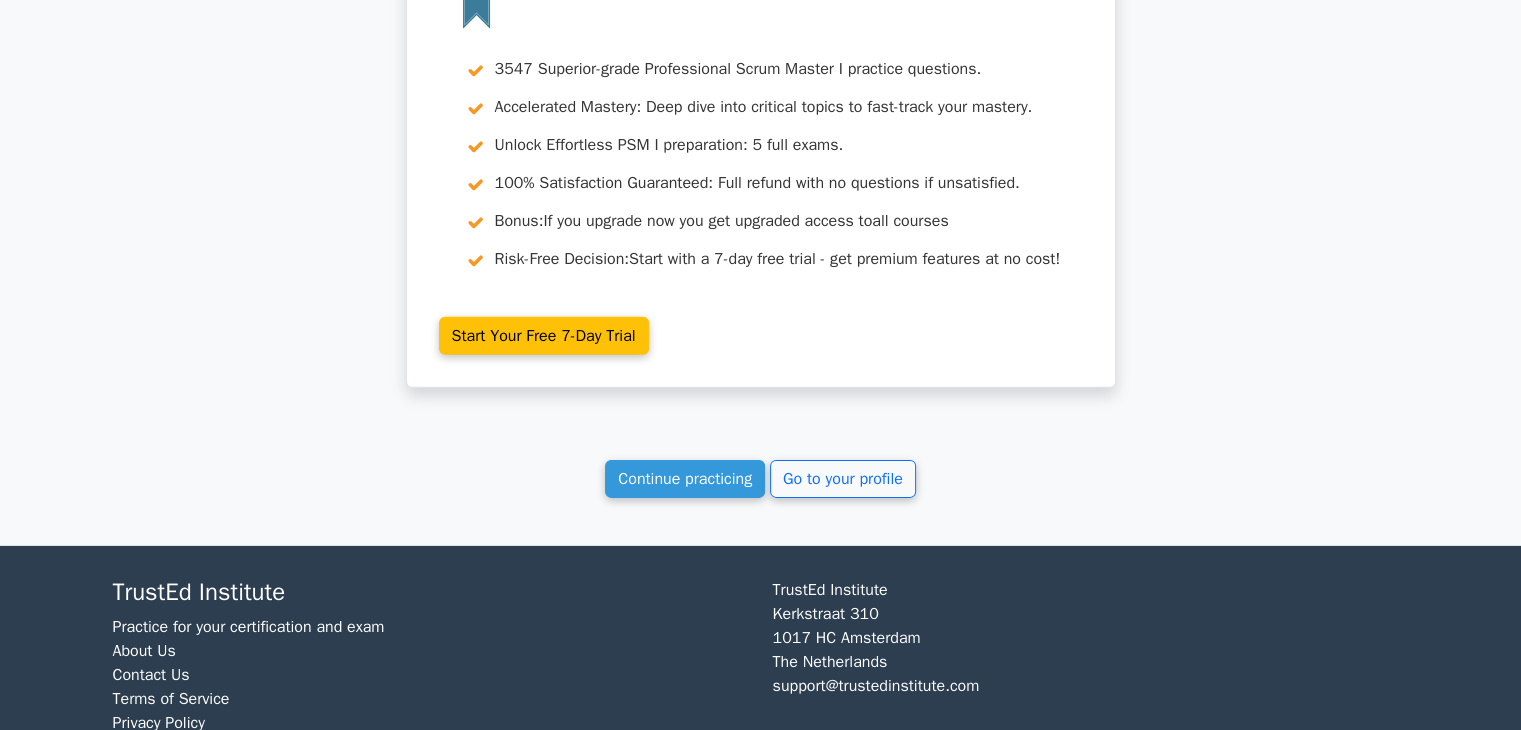 scroll, scrollTop: 6247, scrollLeft: 0, axis: vertical 